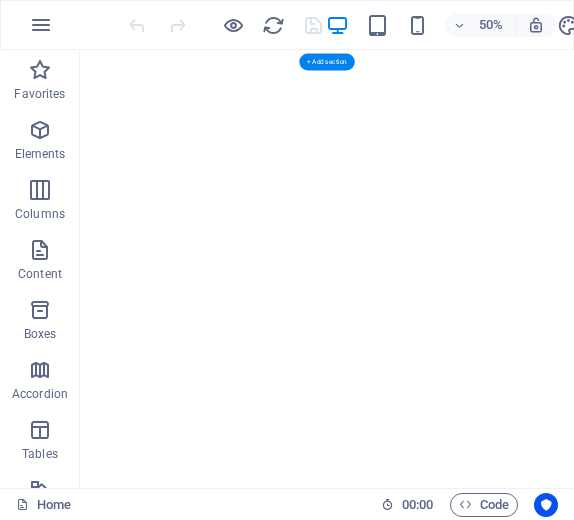 scroll, scrollTop: 0, scrollLeft: 0, axis: both 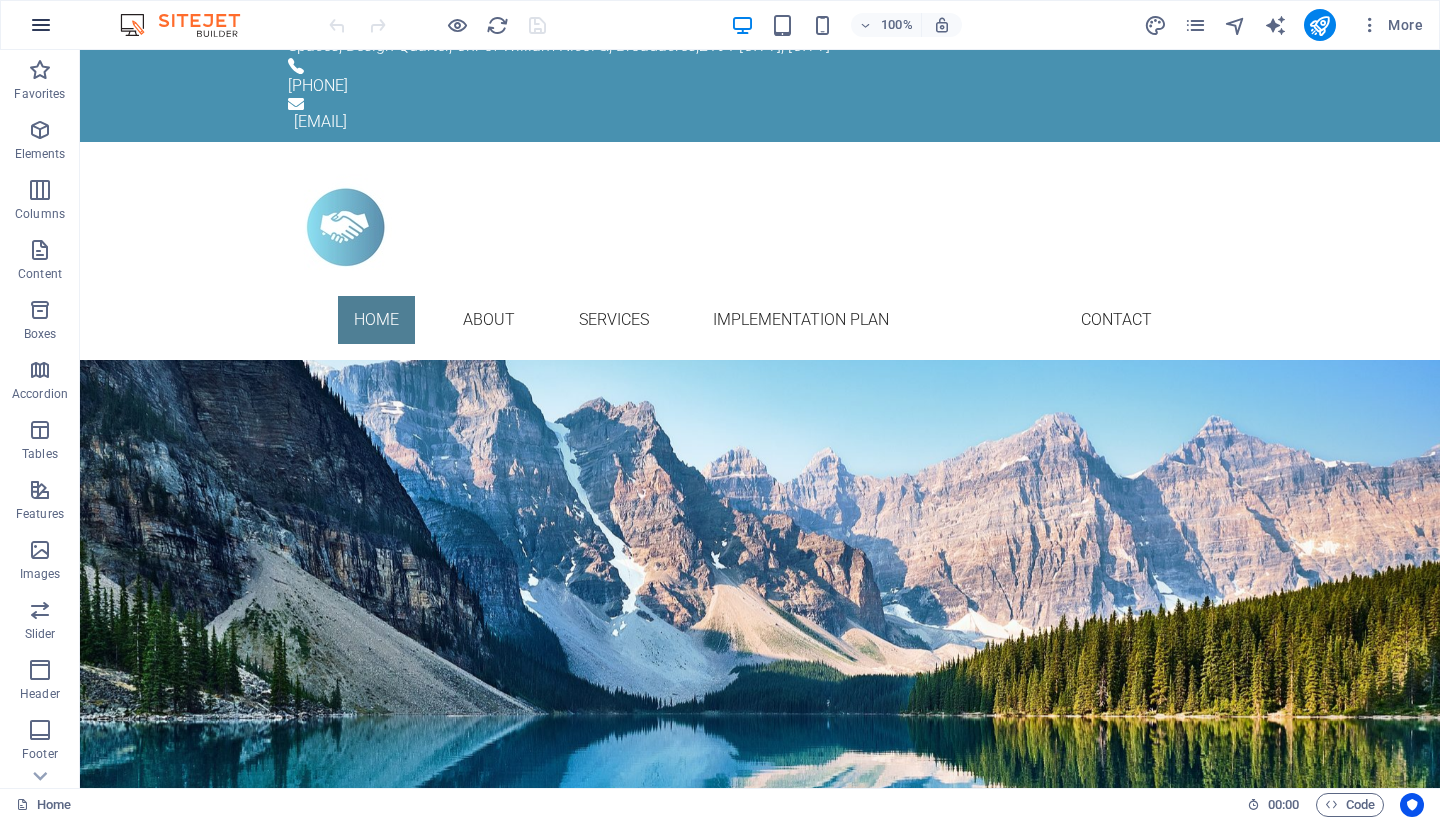 click at bounding box center (41, 25) 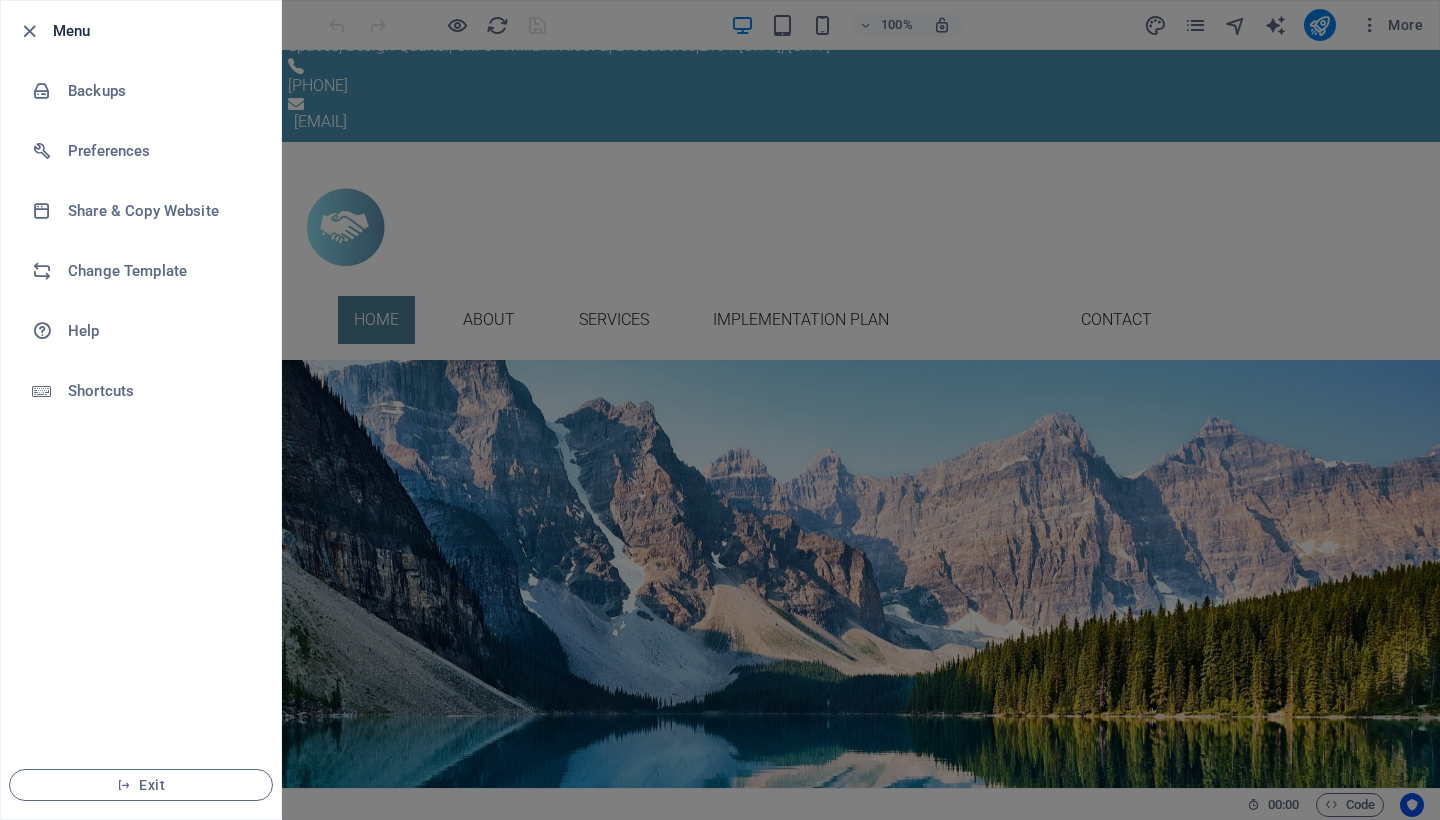 click at bounding box center (720, 410) 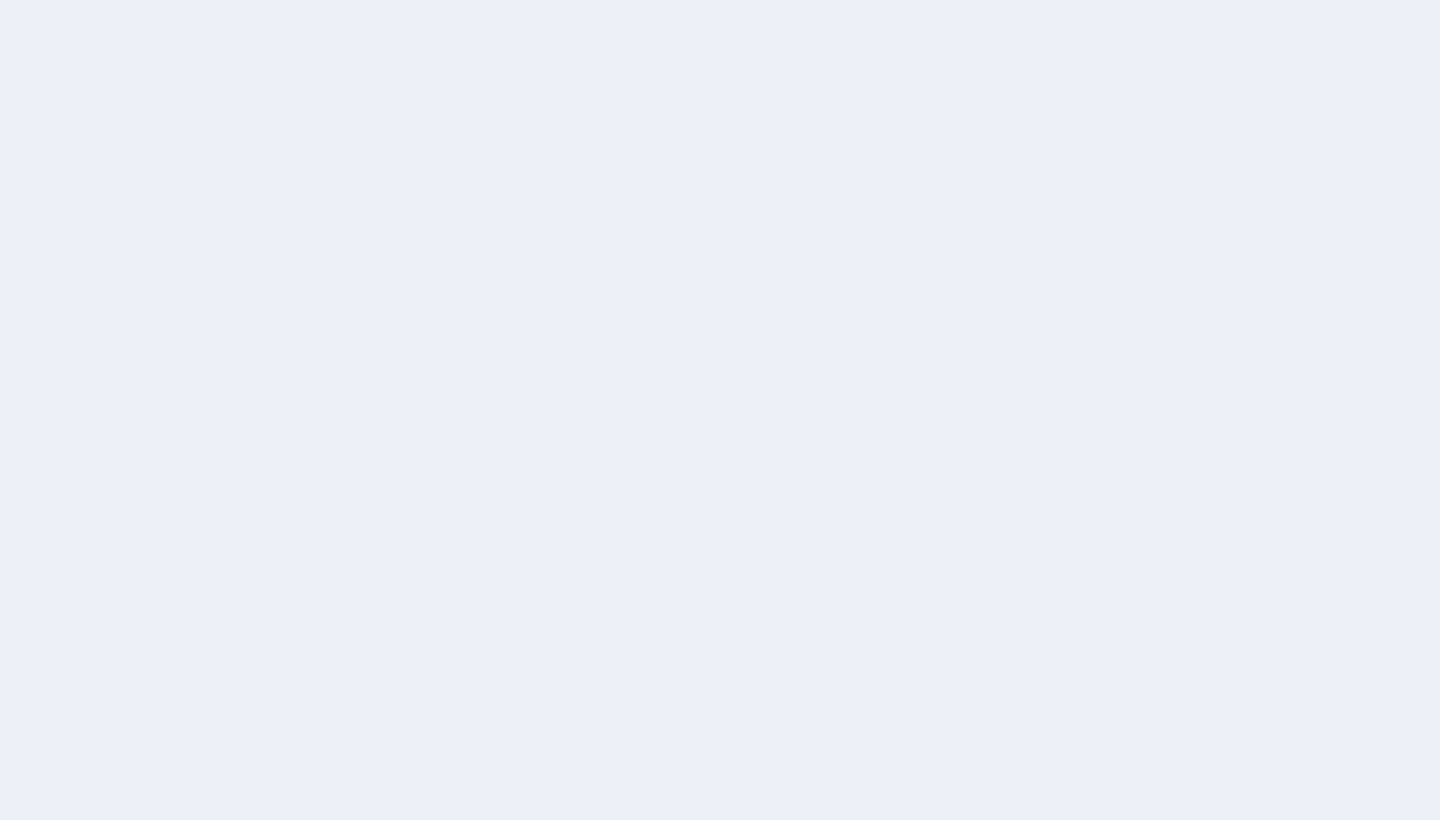 scroll, scrollTop: 0, scrollLeft: 0, axis: both 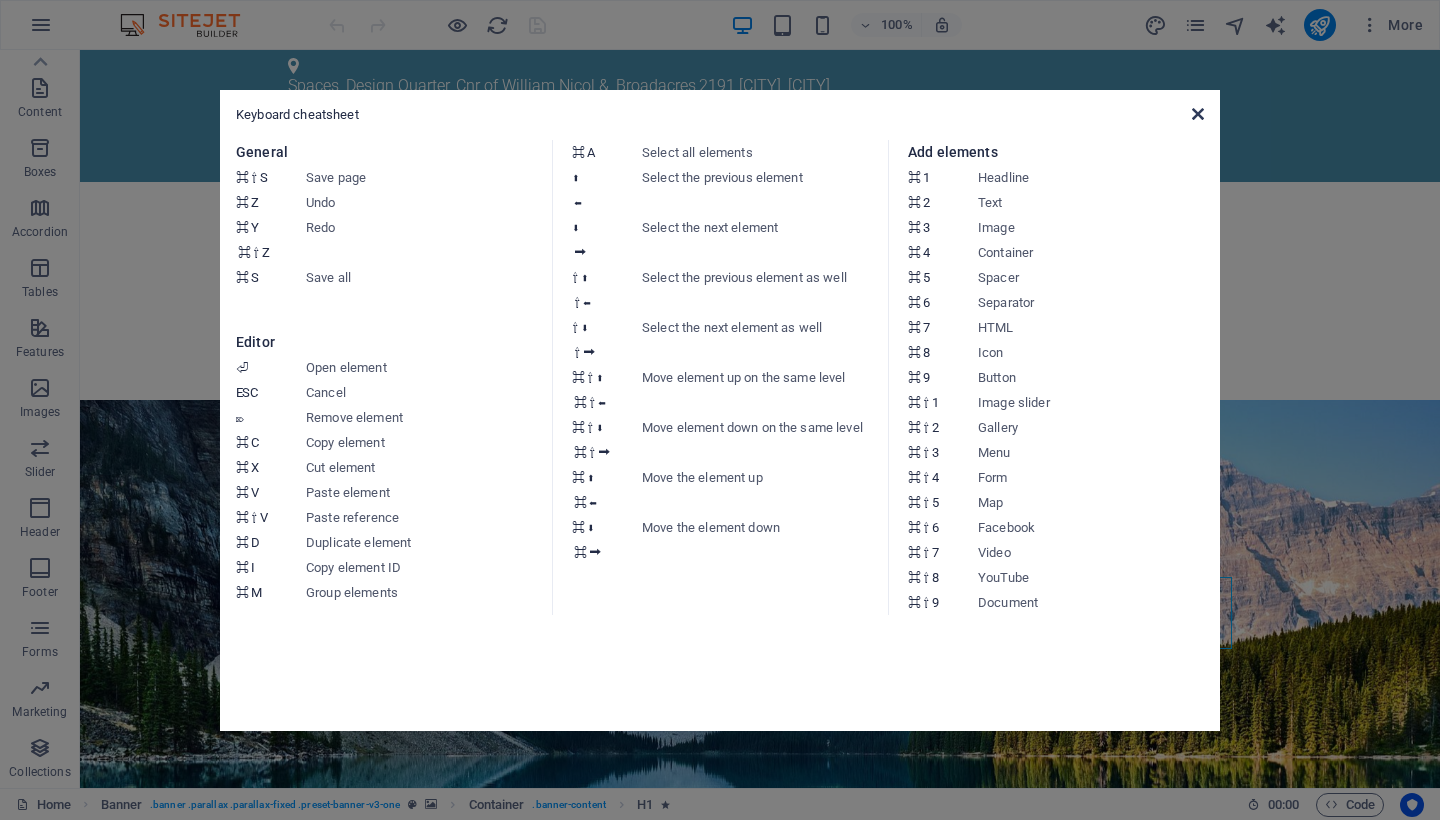 click at bounding box center (1198, 114) 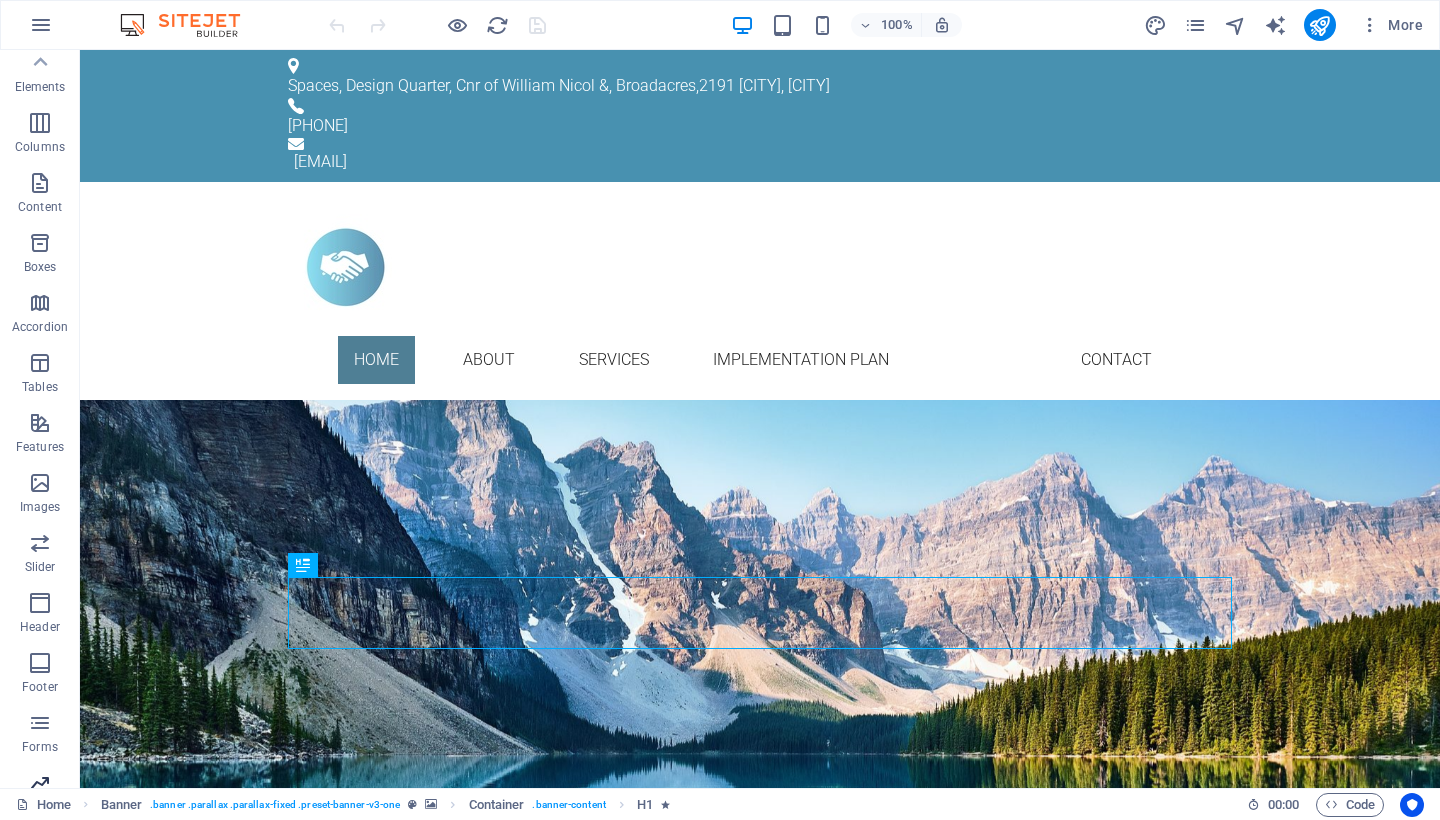 scroll, scrollTop: 65, scrollLeft: 0, axis: vertical 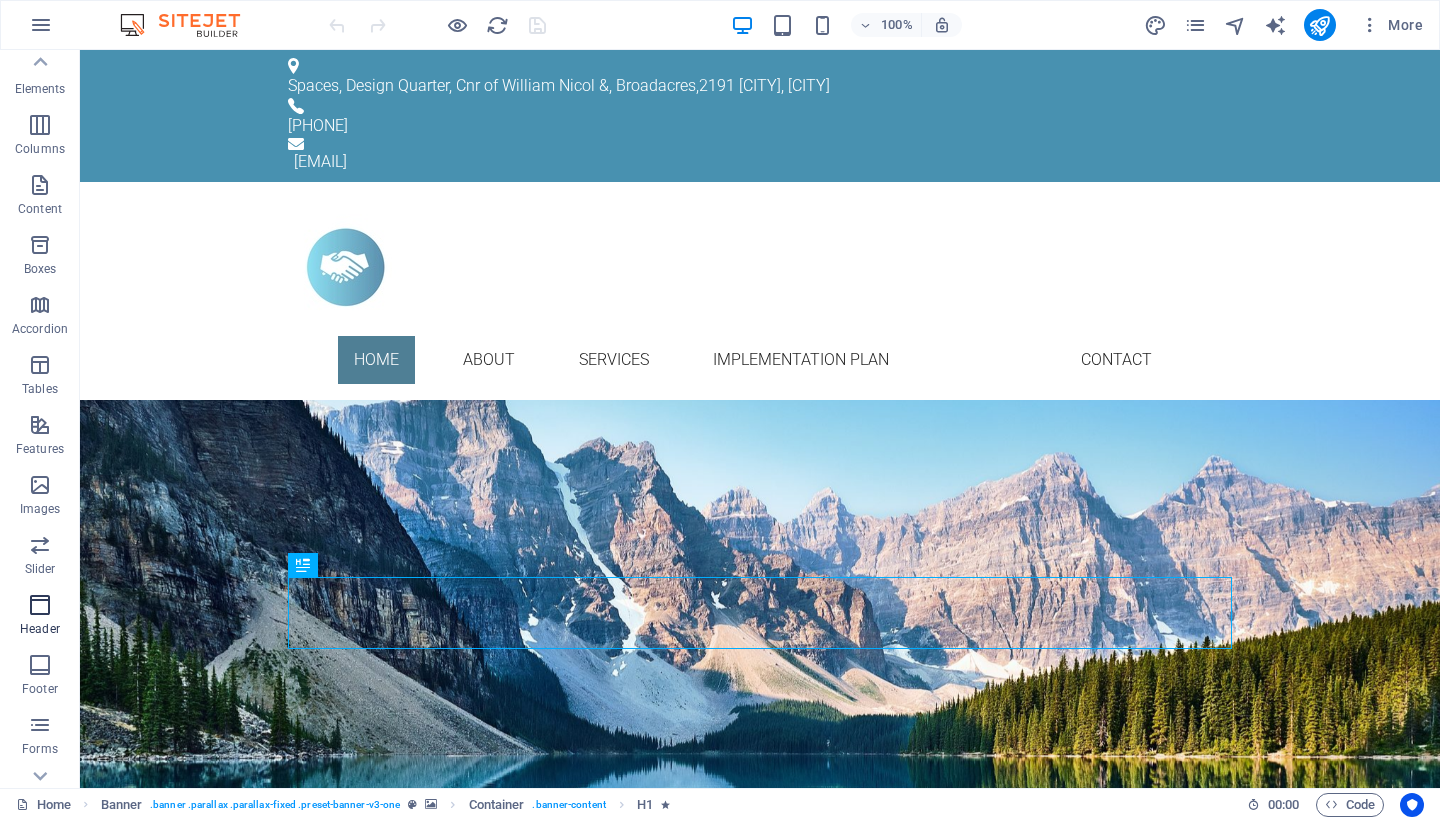 click at bounding box center [40, 605] 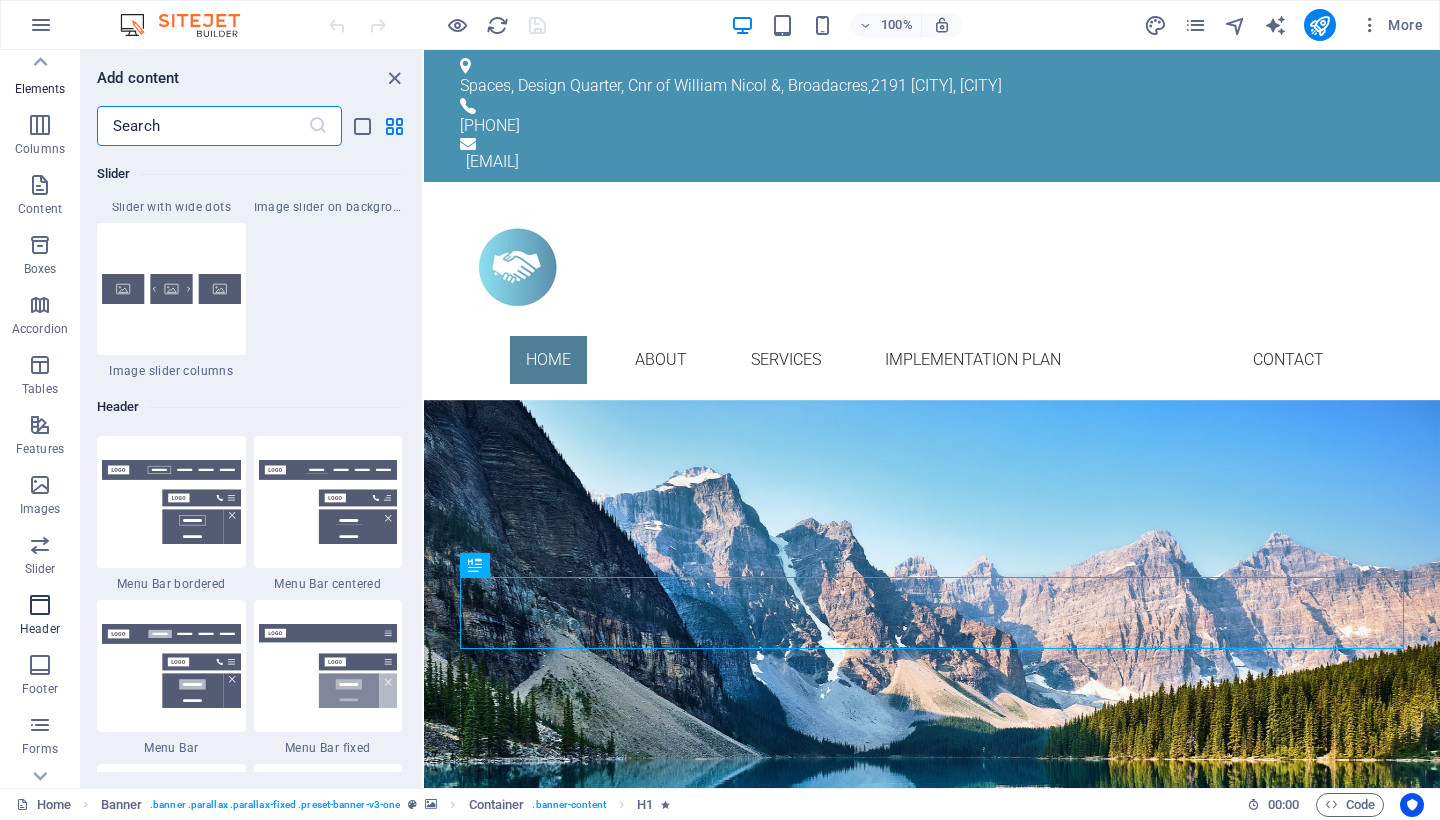 scroll, scrollTop: 12042, scrollLeft: 0, axis: vertical 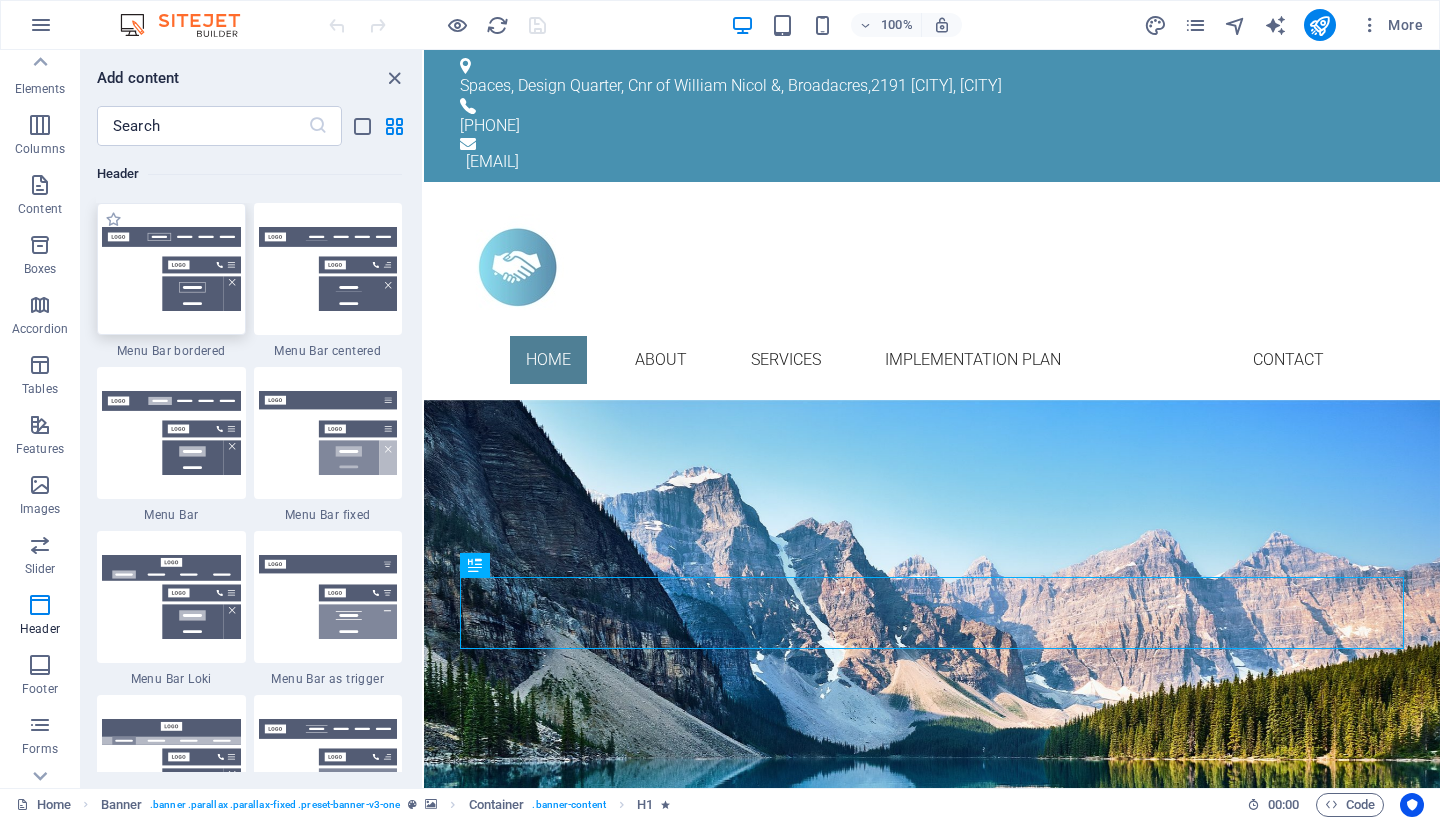 click at bounding box center [171, 269] 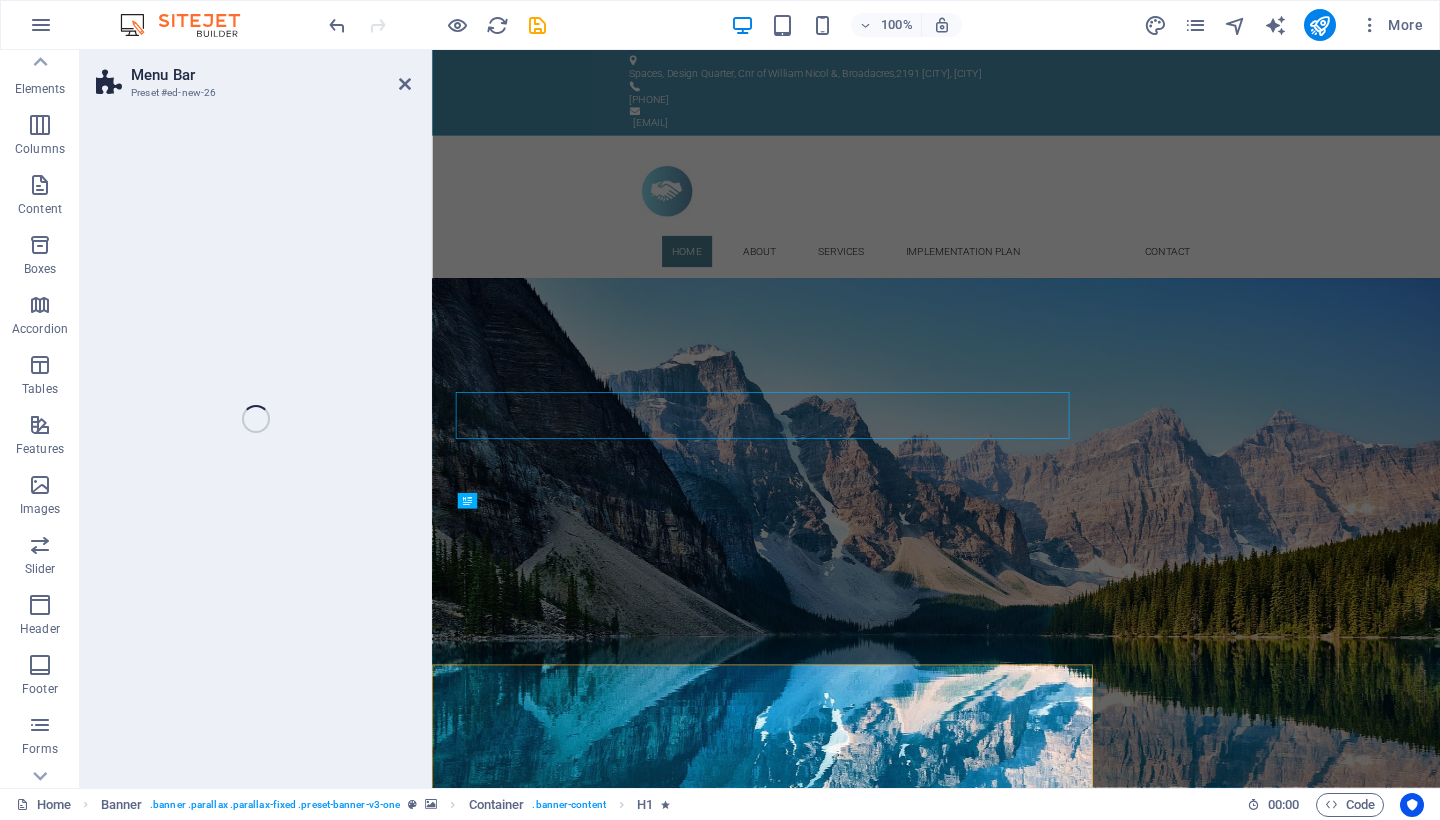 select on "rem" 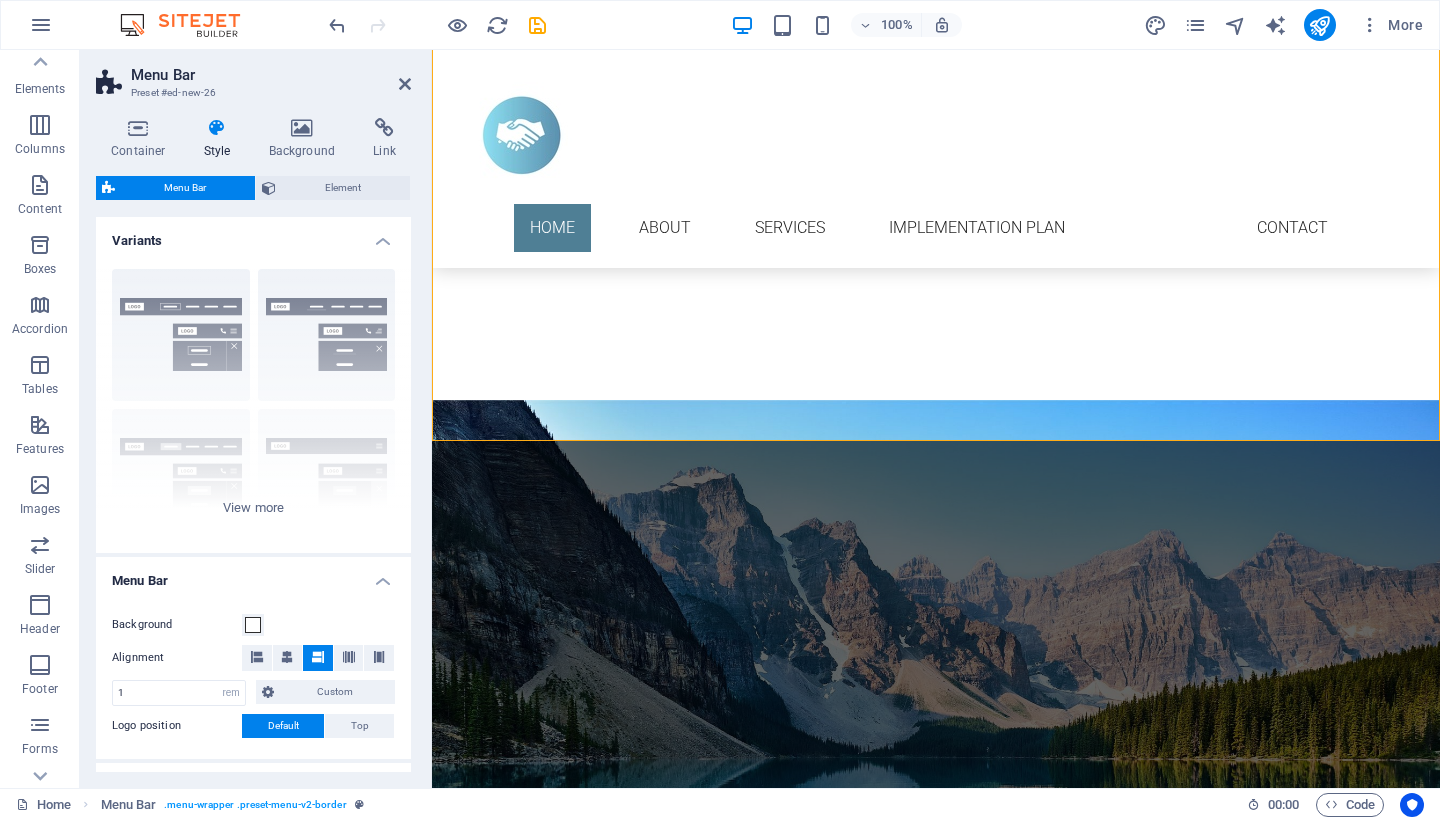 scroll, scrollTop: 816, scrollLeft: 0, axis: vertical 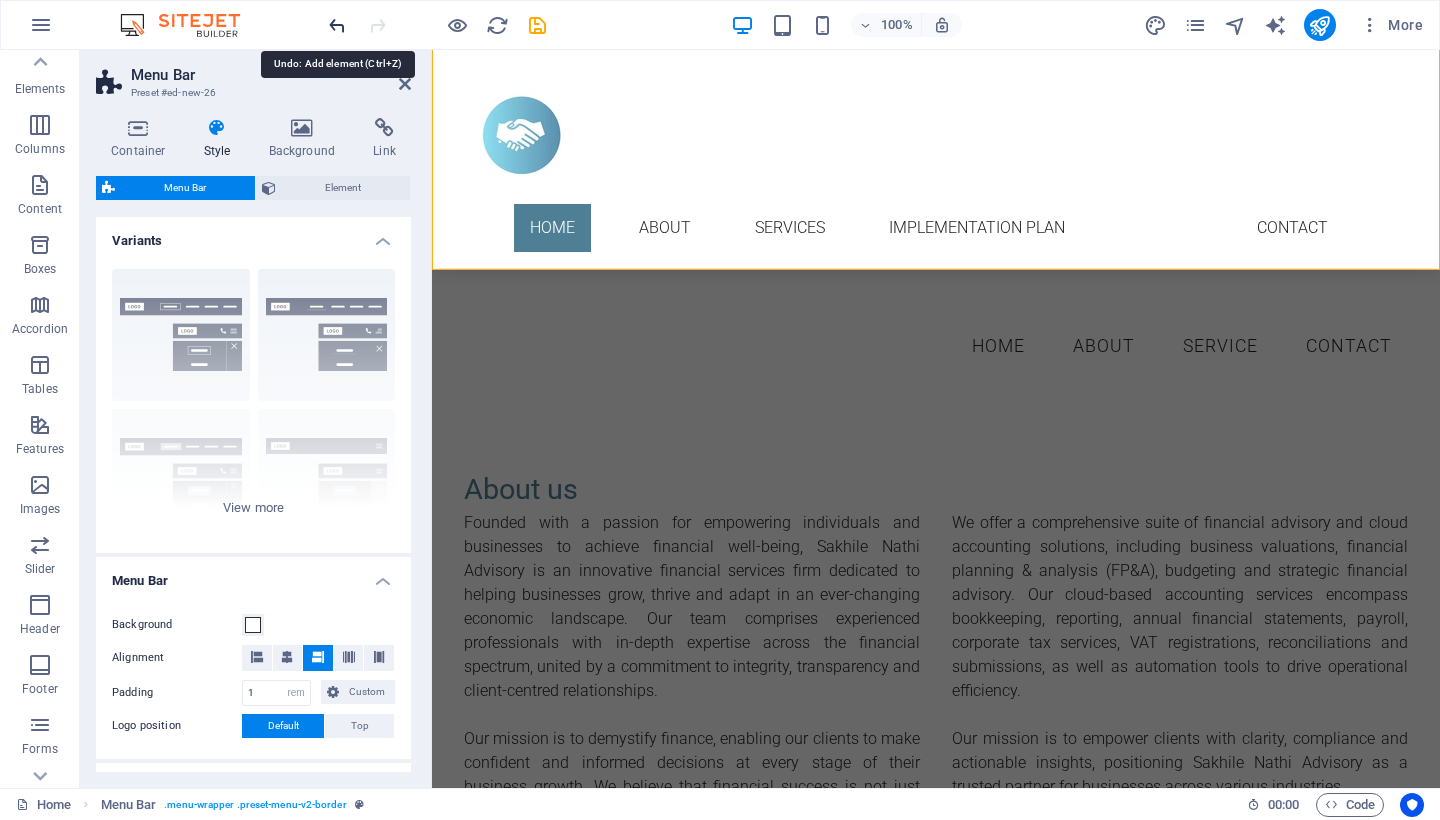 click at bounding box center [337, 25] 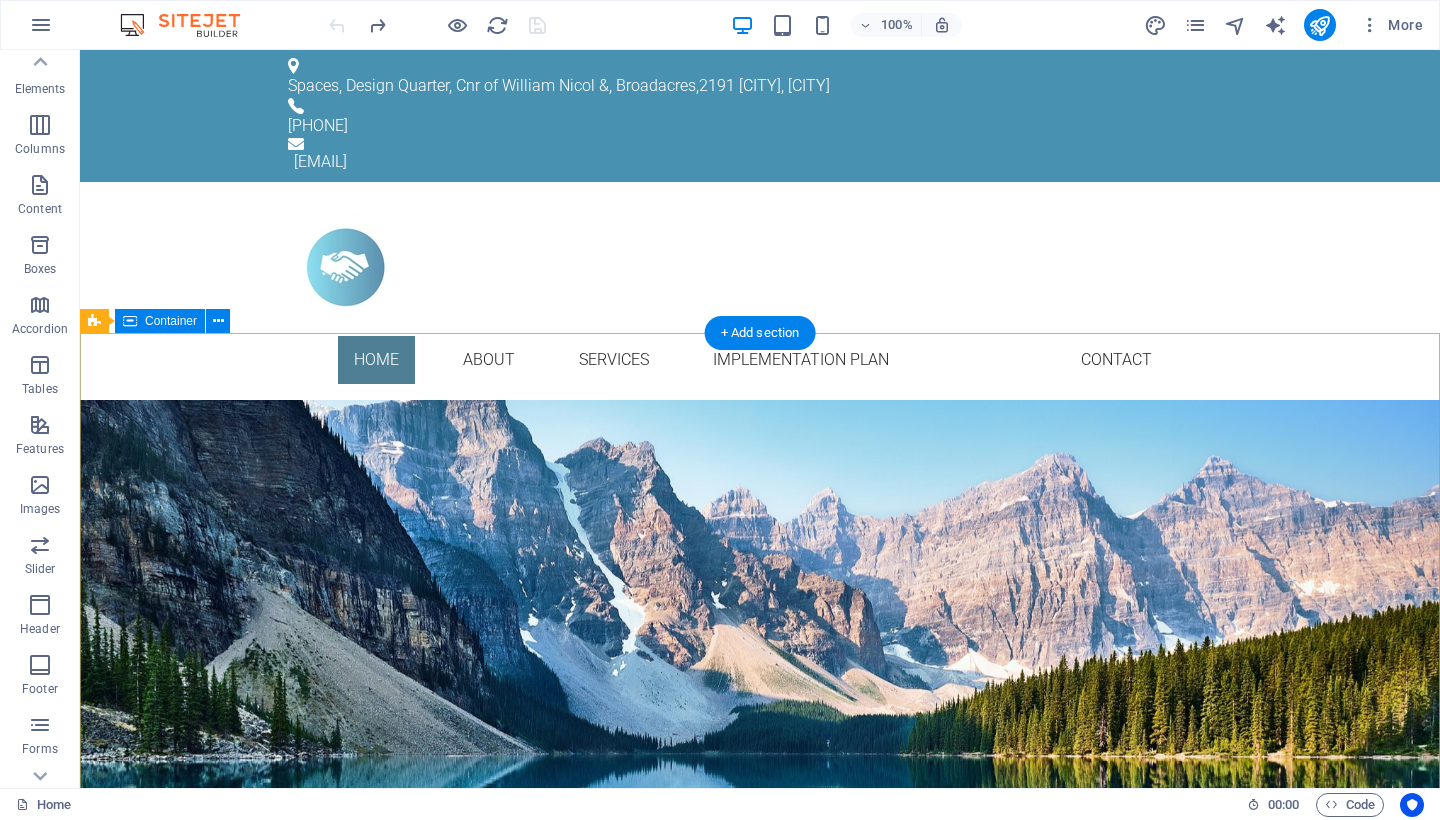 scroll, scrollTop: 0, scrollLeft: 0, axis: both 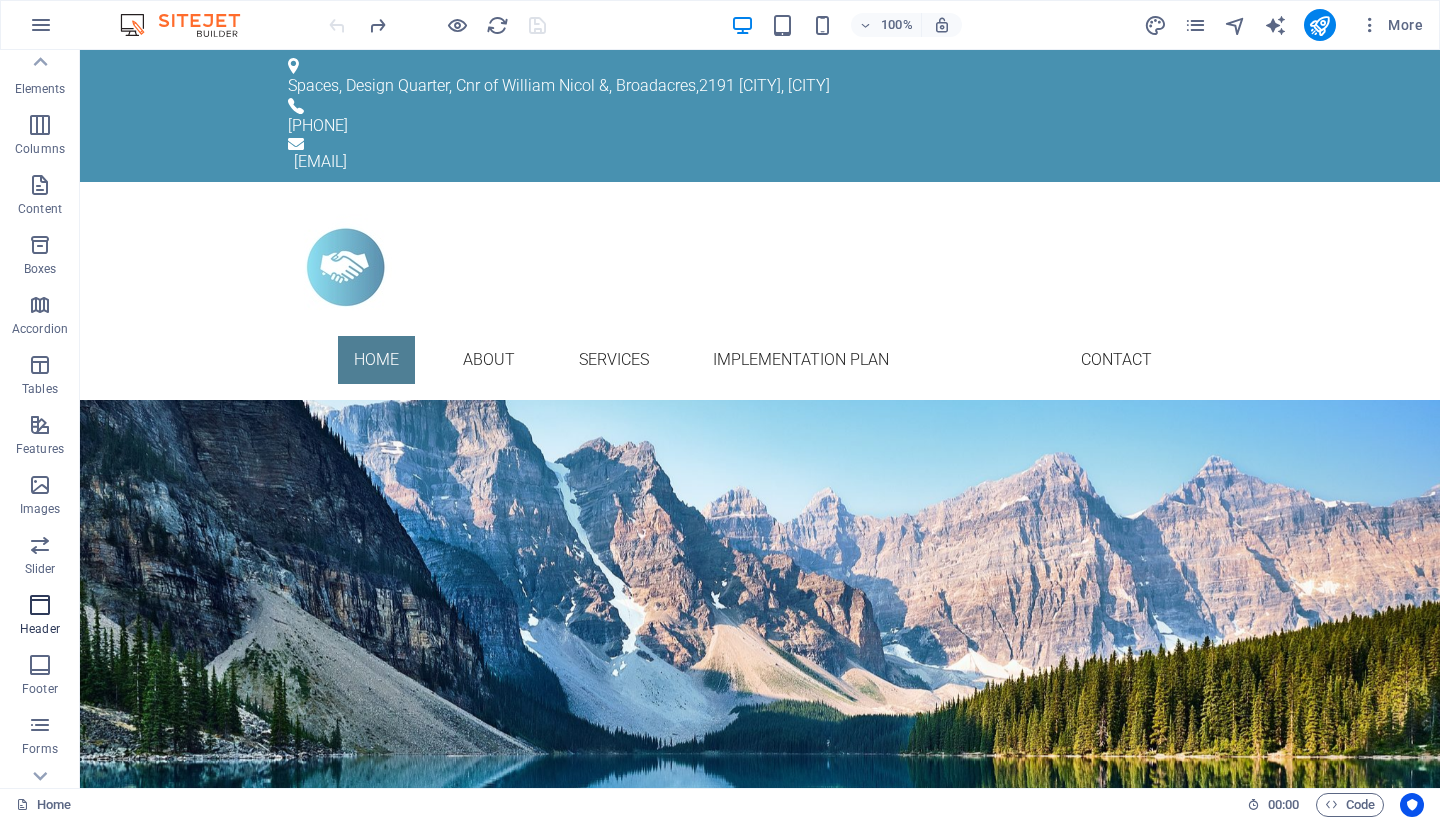 click at bounding box center (40, 605) 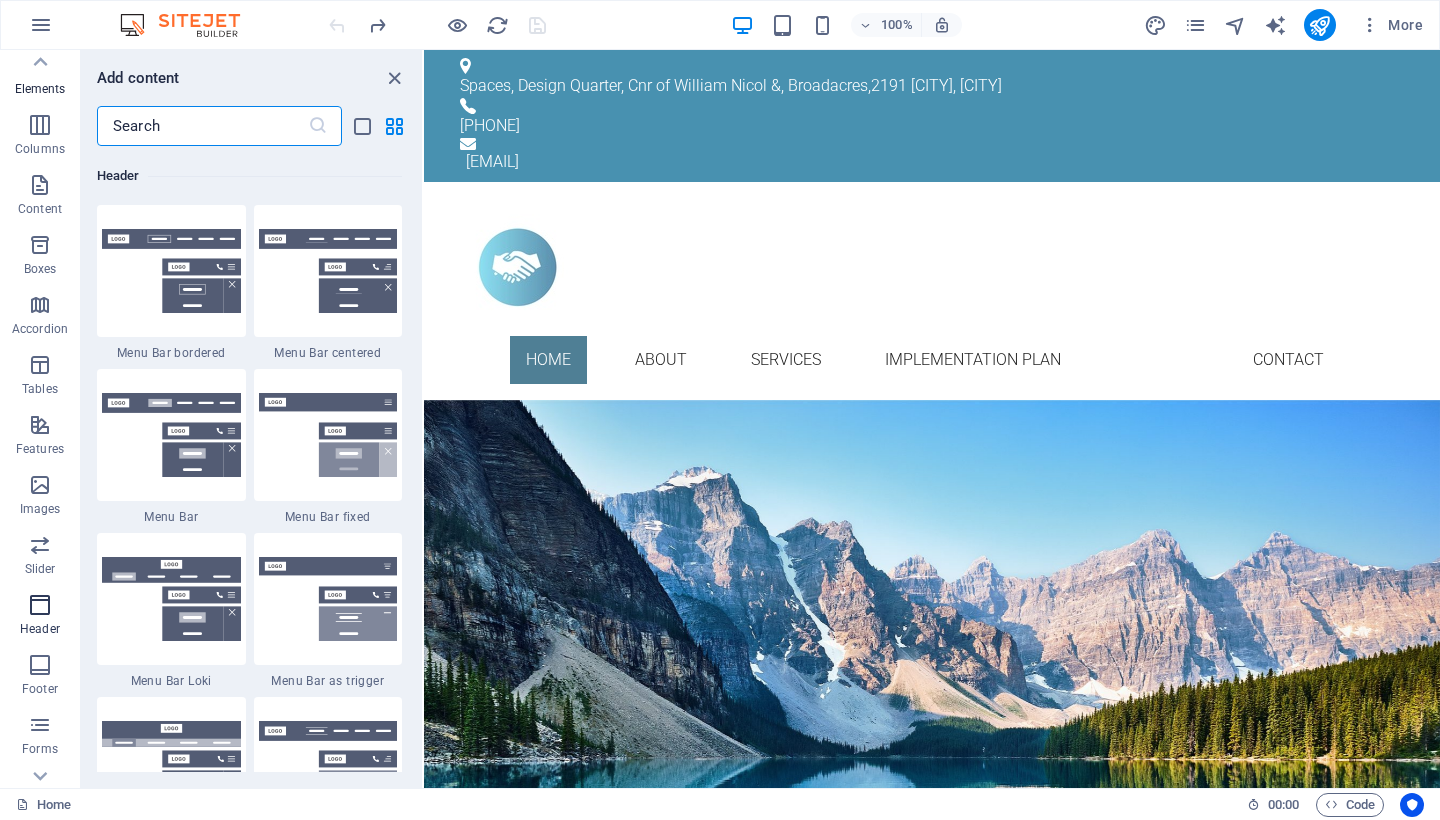 scroll, scrollTop: 12042, scrollLeft: 0, axis: vertical 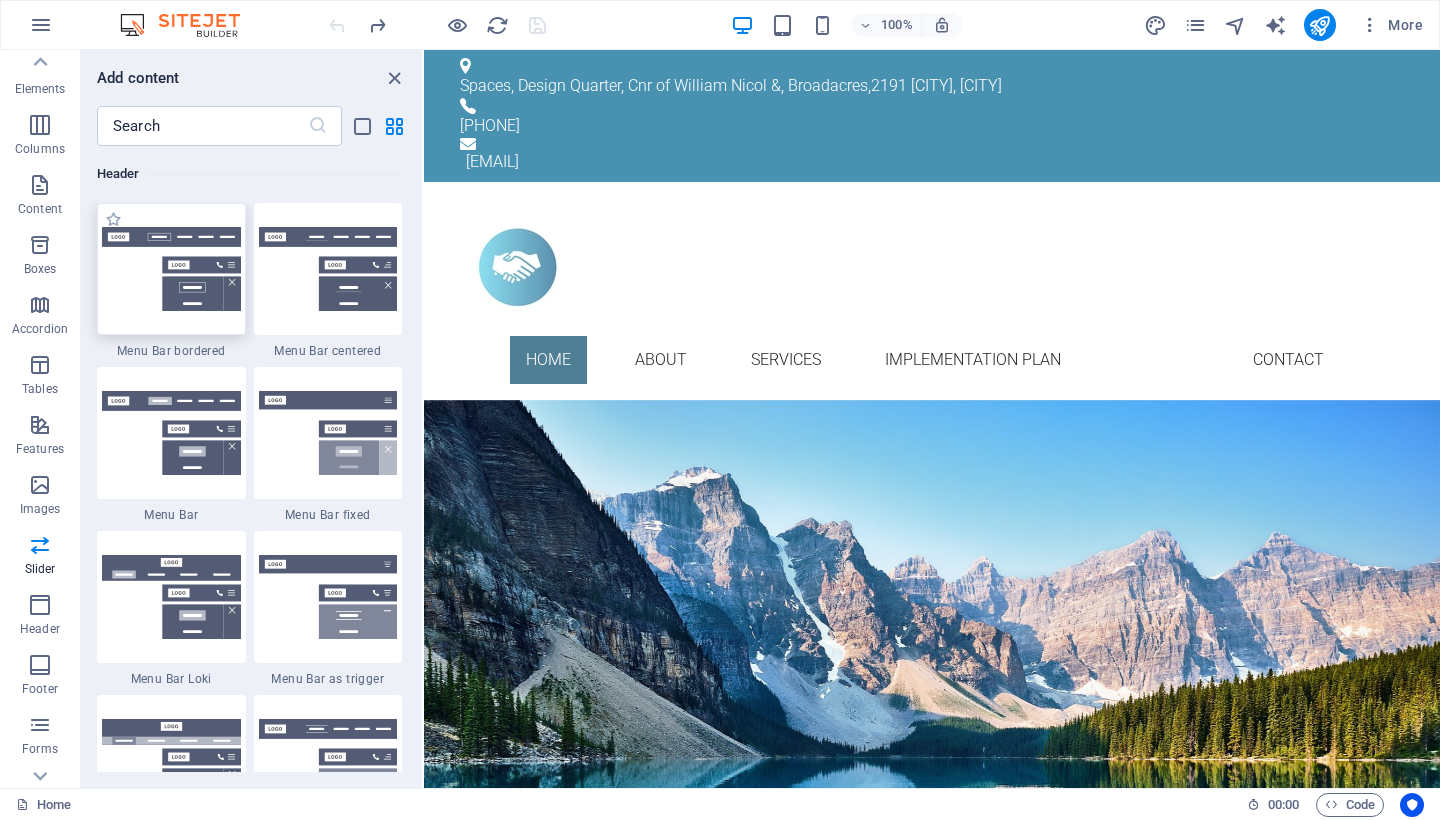click at bounding box center [171, 269] 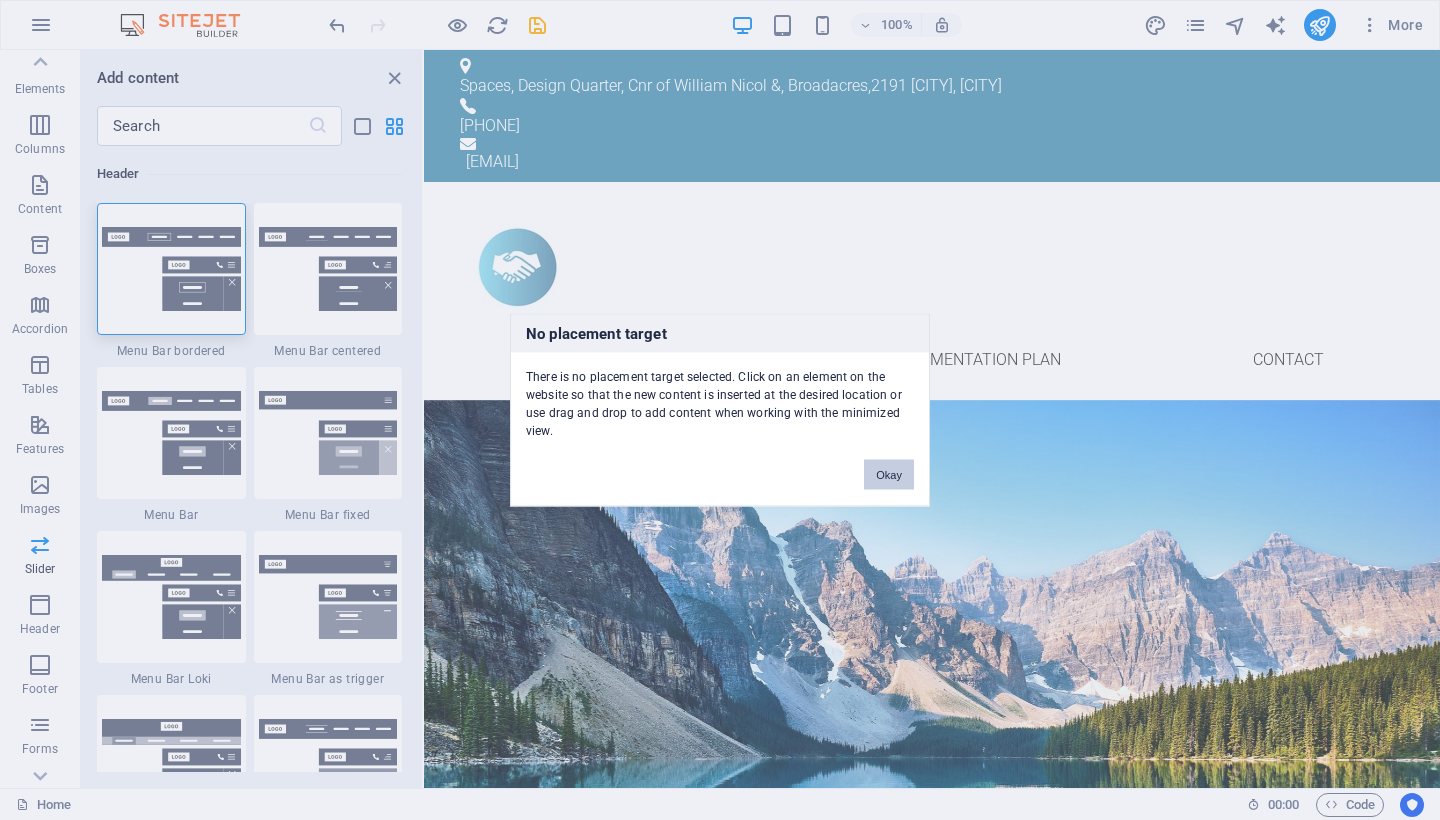 click on "Okay" at bounding box center (889, 475) 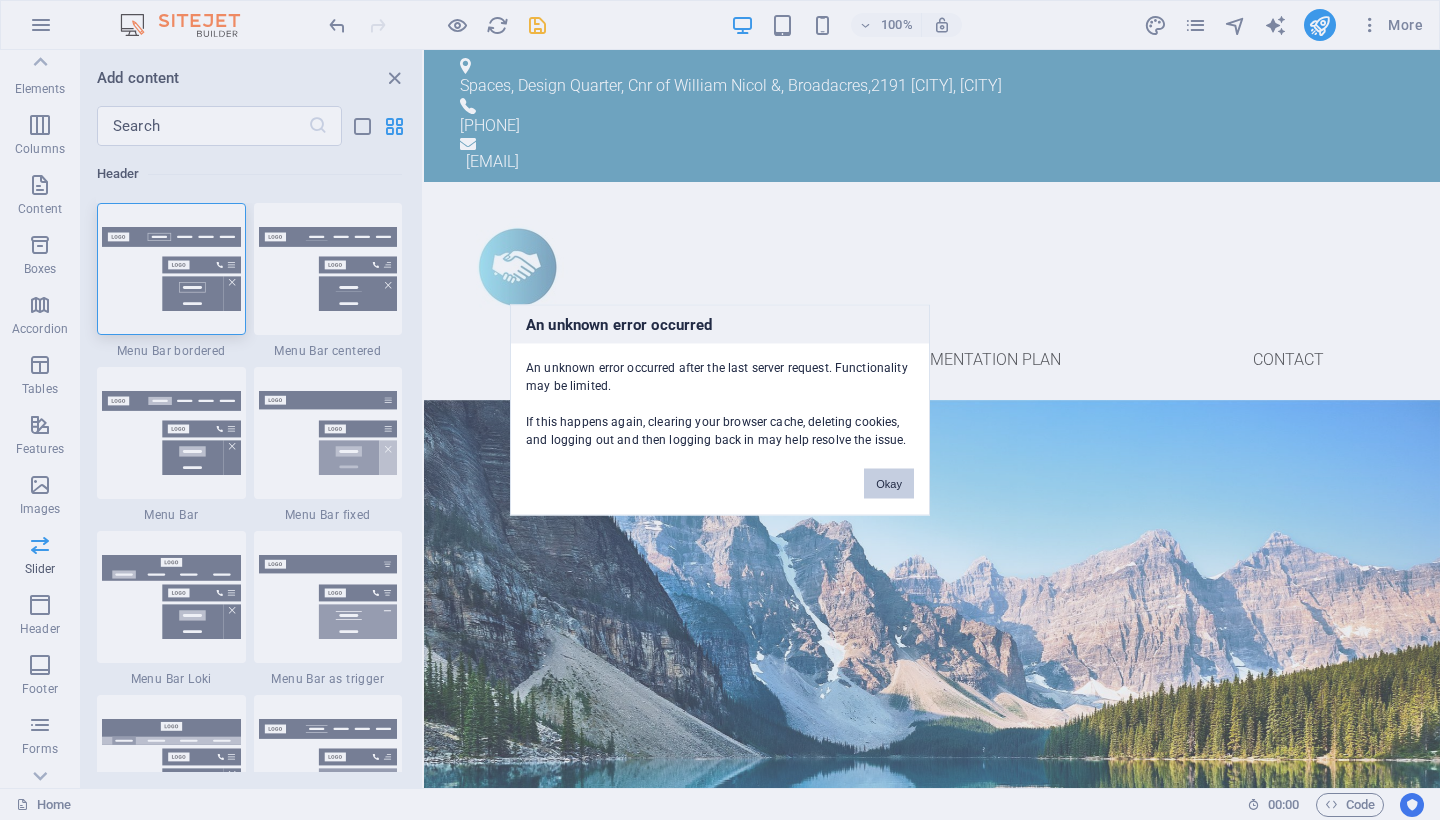 click on "Okay" at bounding box center (889, 484) 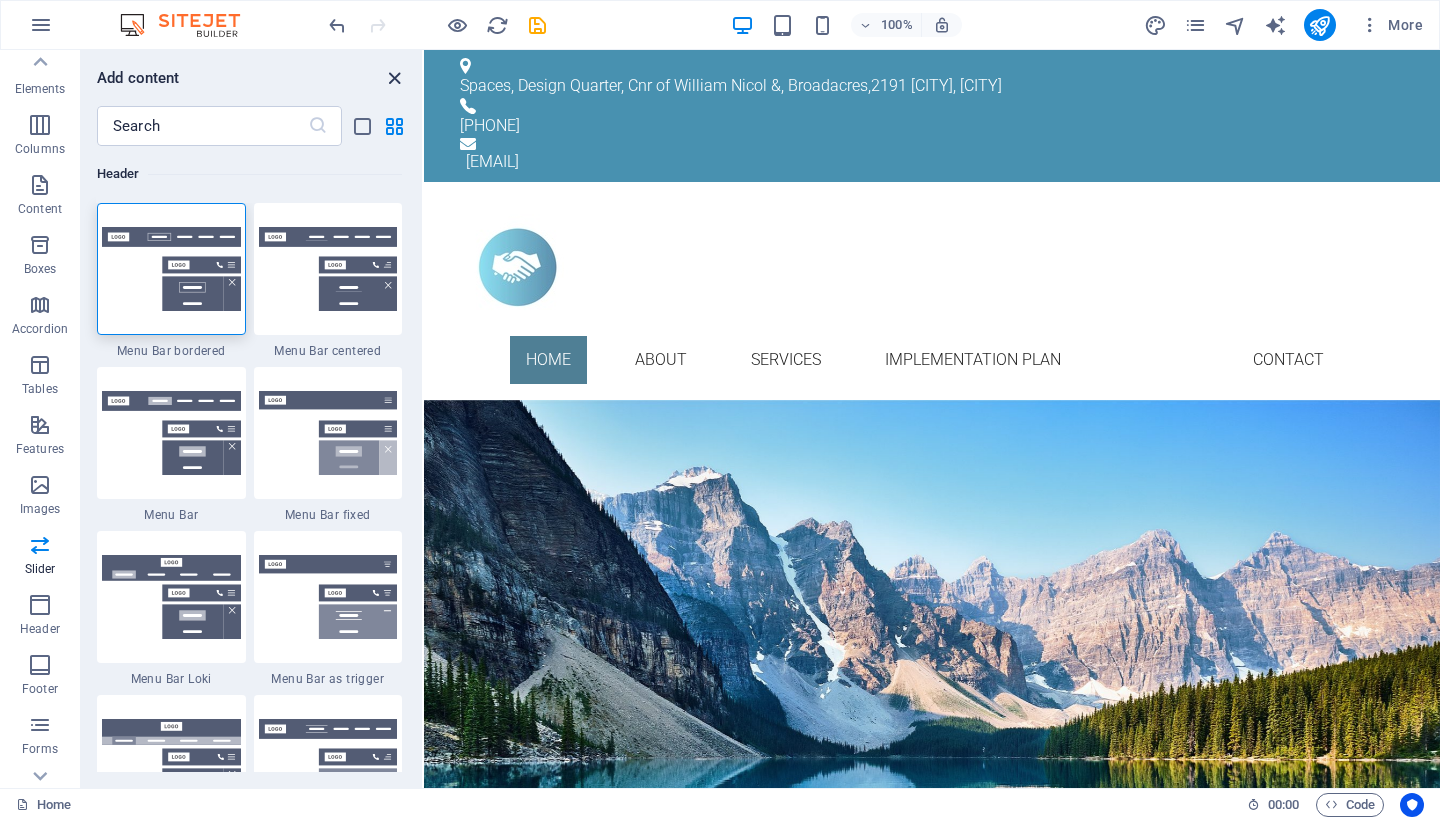 click at bounding box center (394, 78) 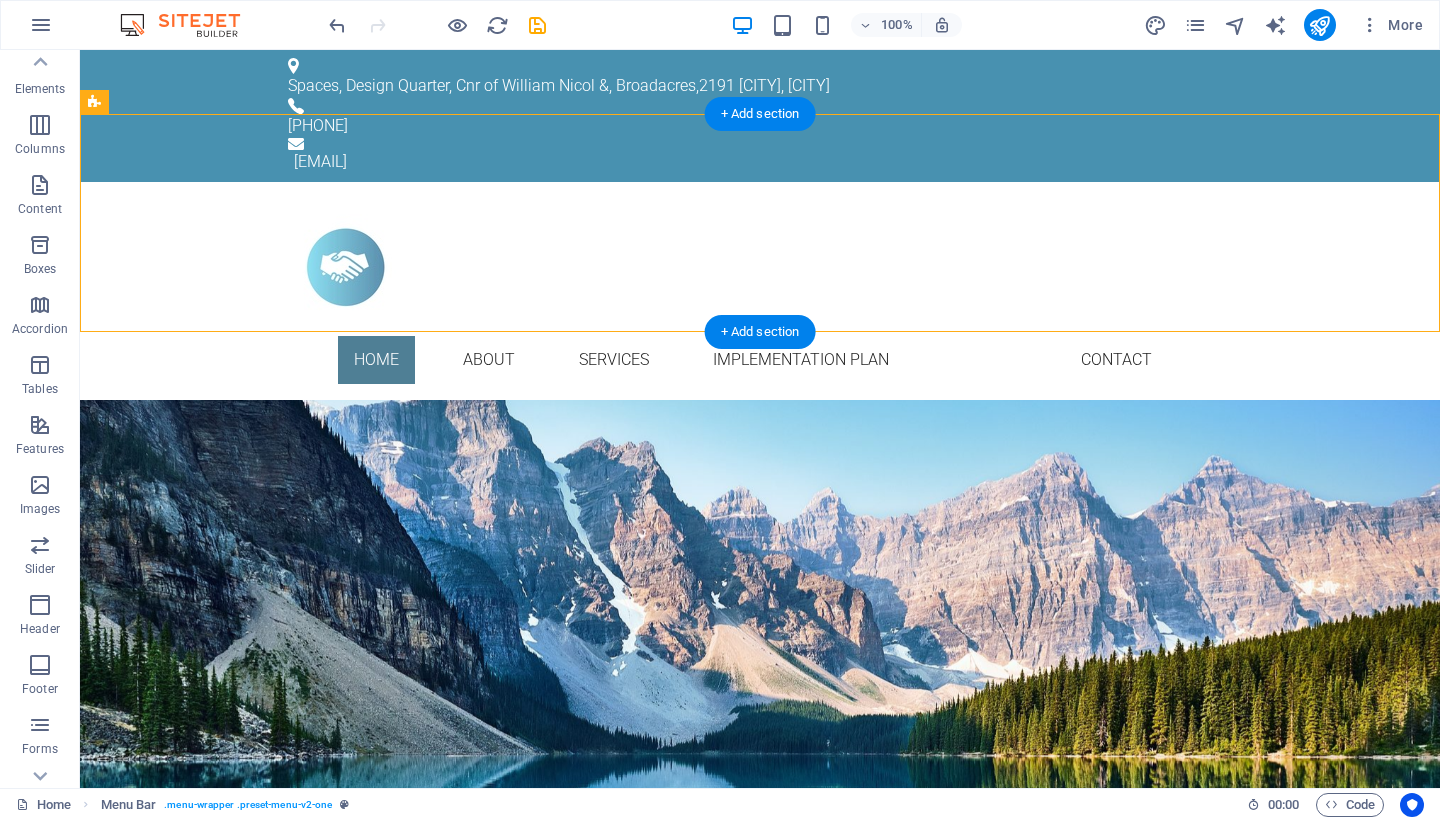 drag, startPoint x: 380, startPoint y: 208, endPoint x: 209, endPoint y: 249, distance: 175.84653 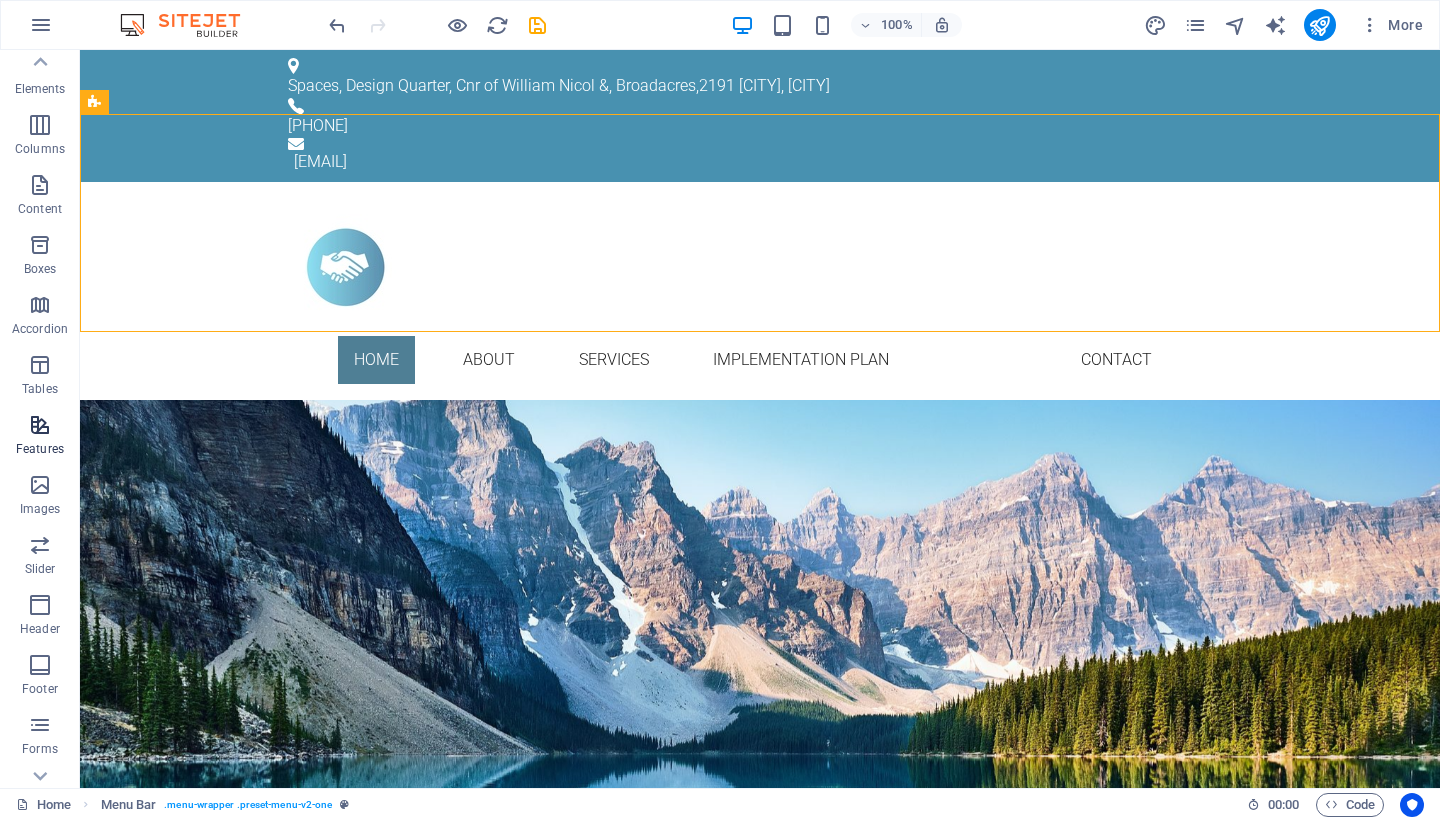 click at bounding box center (40, 425) 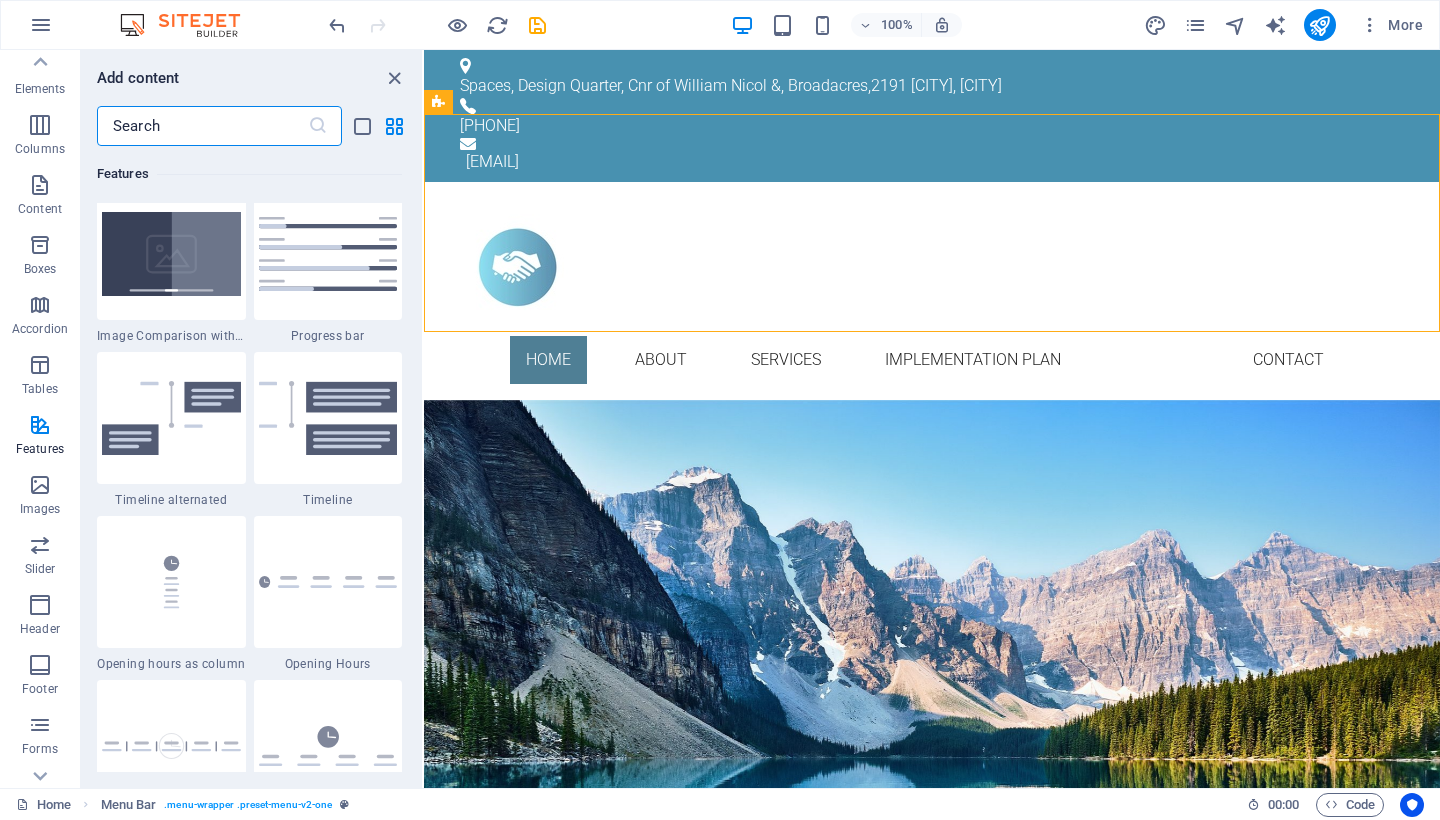 scroll, scrollTop: 8301, scrollLeft: 0, axis: vertical 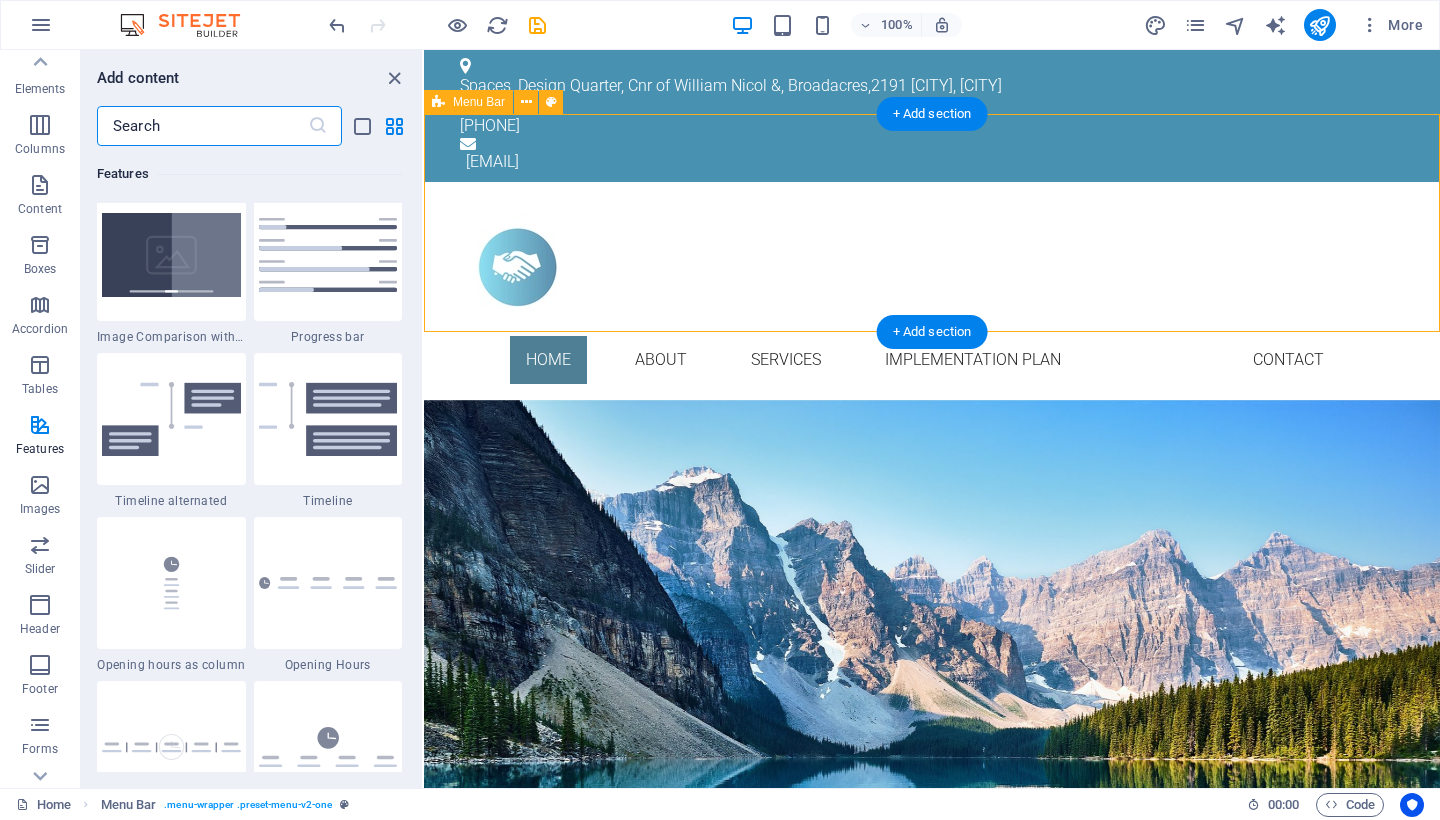 click on "Home About Services Implementation Plan Contact" at bounding box center (932, 291) 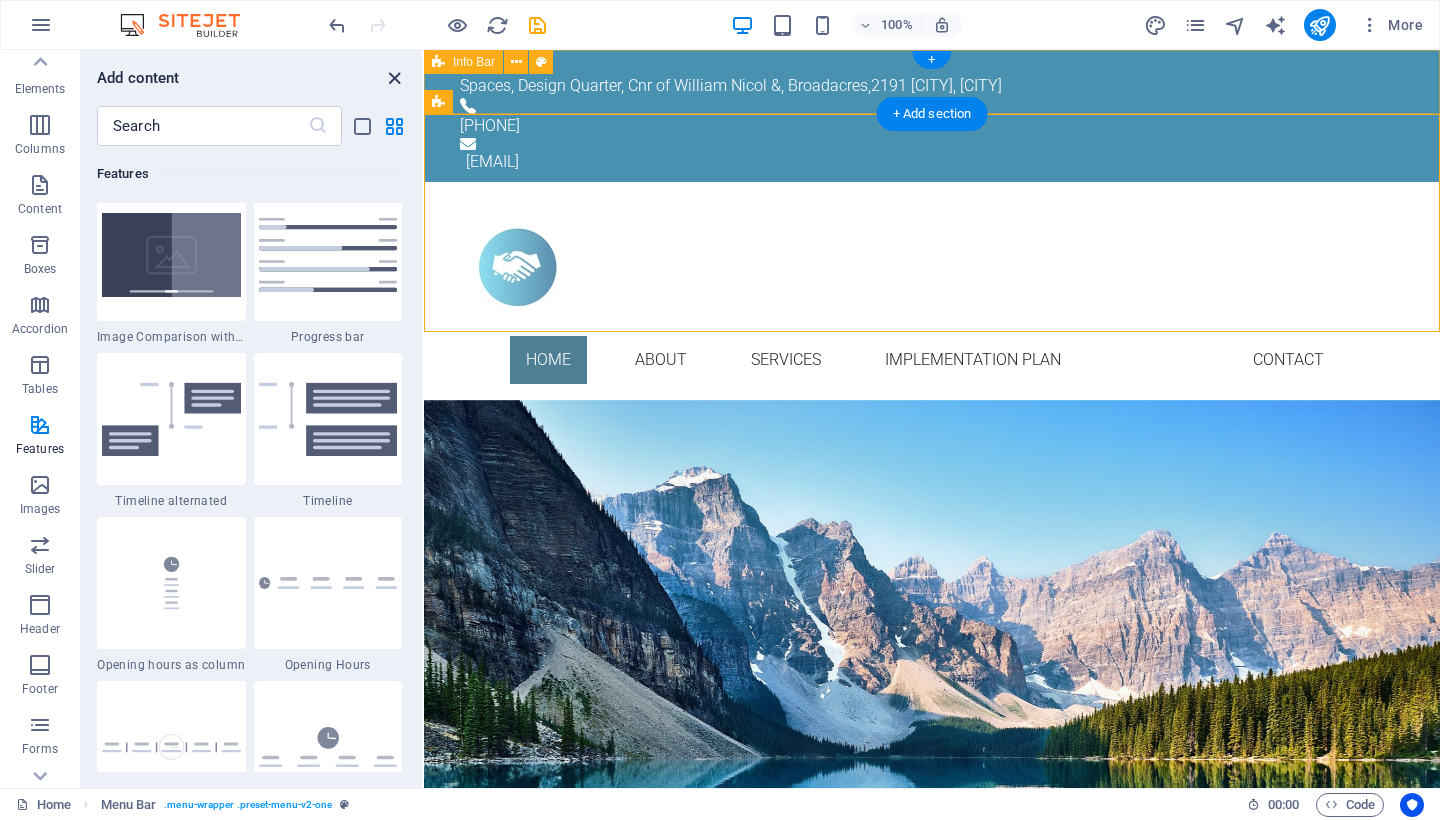 drag, startPoint x: 398, startPoint y: 77, endPoint x: 318, endPoint y: 26, distance: 94.873604 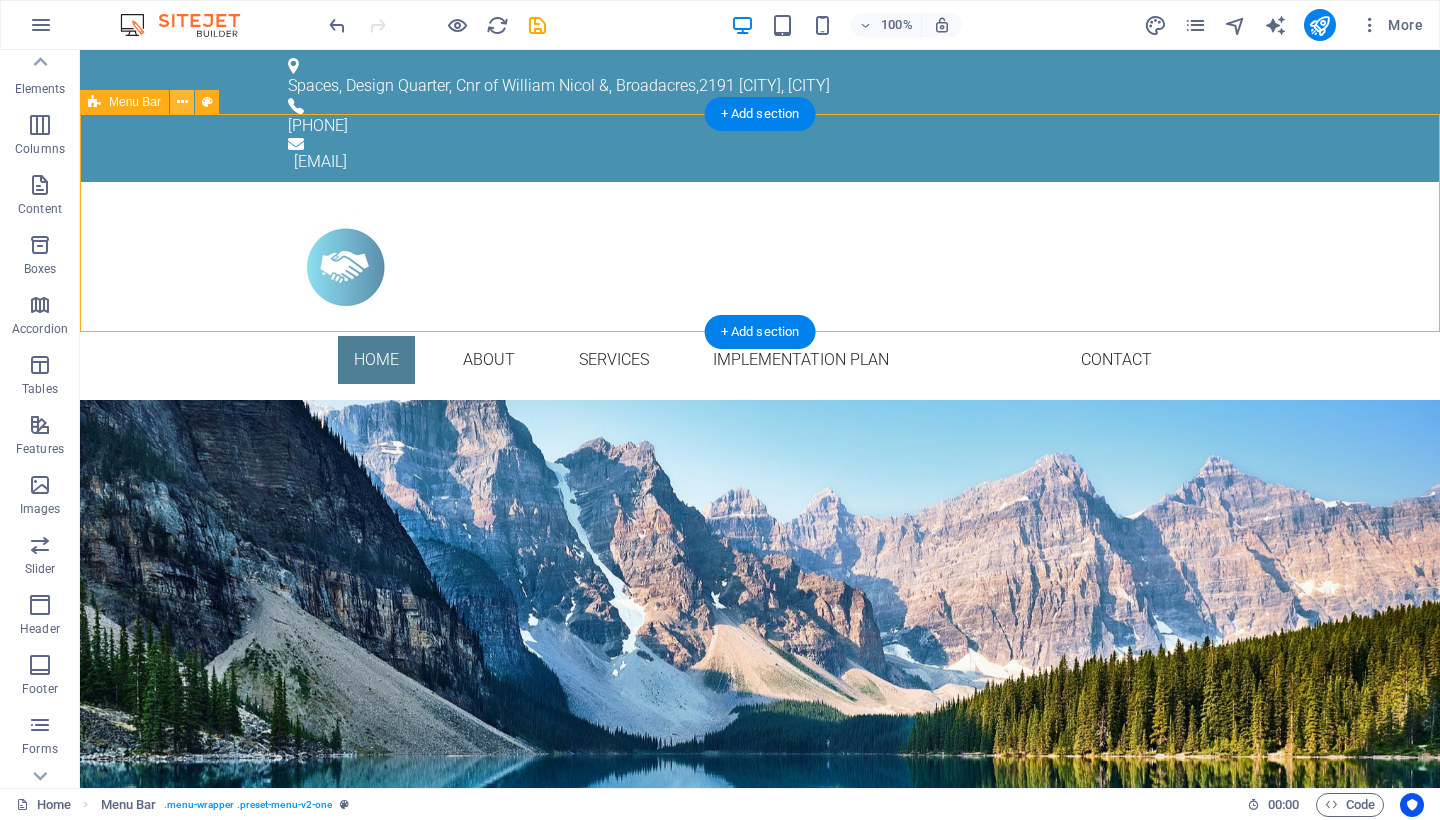 click at bounding box center [182, 102] 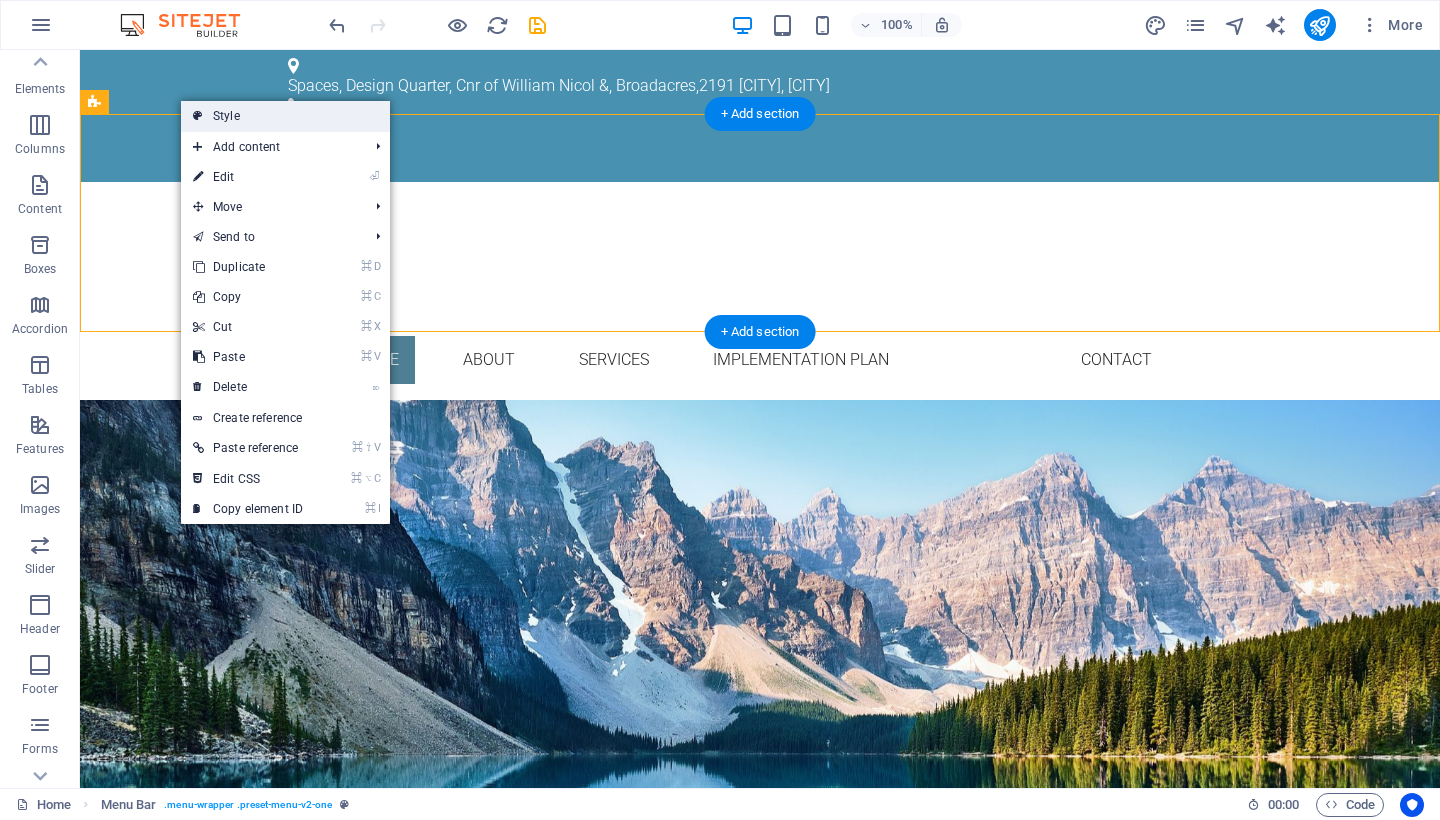 click on "Style" at bounding box center [285, 116] 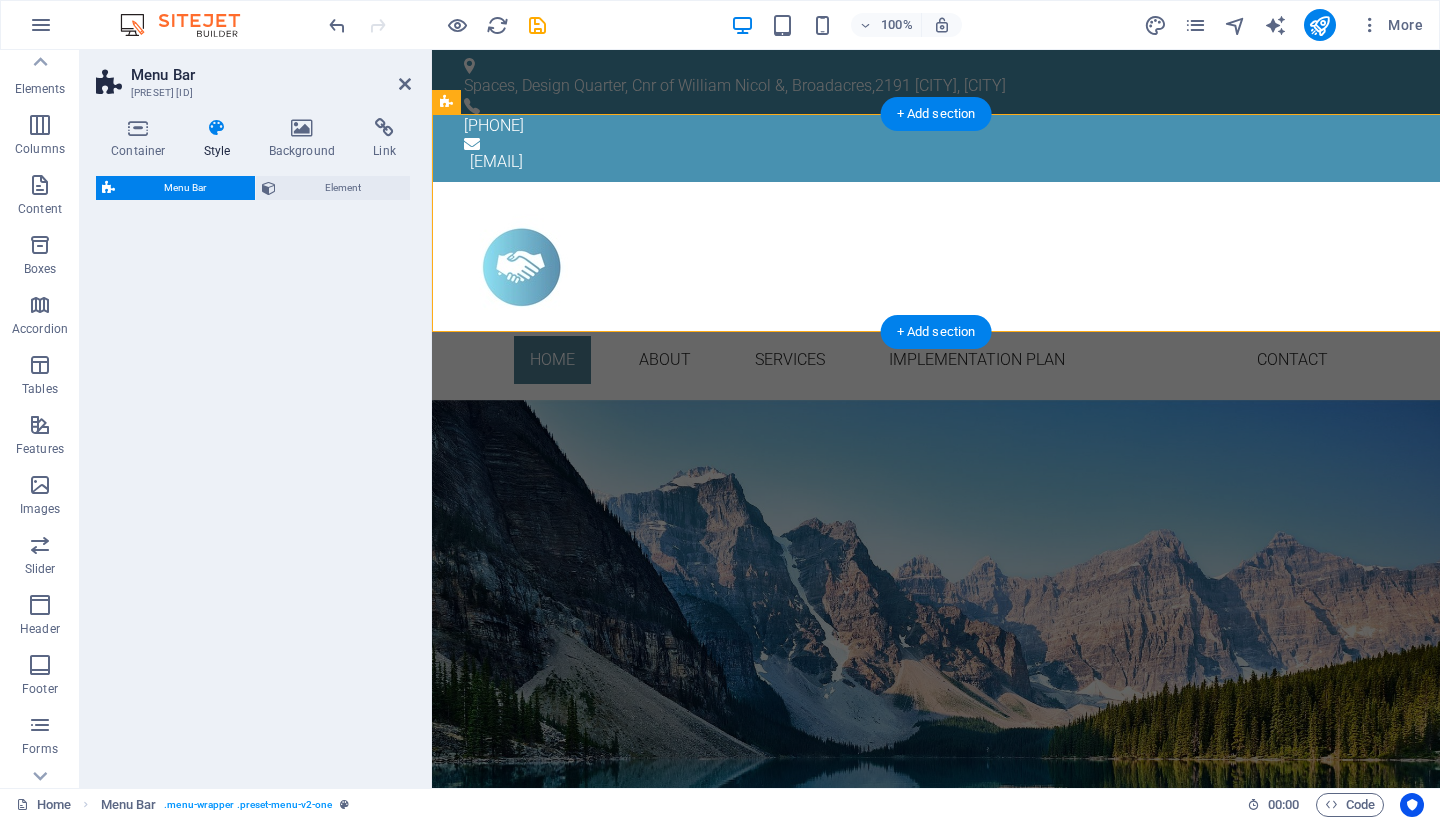 select on "rem" 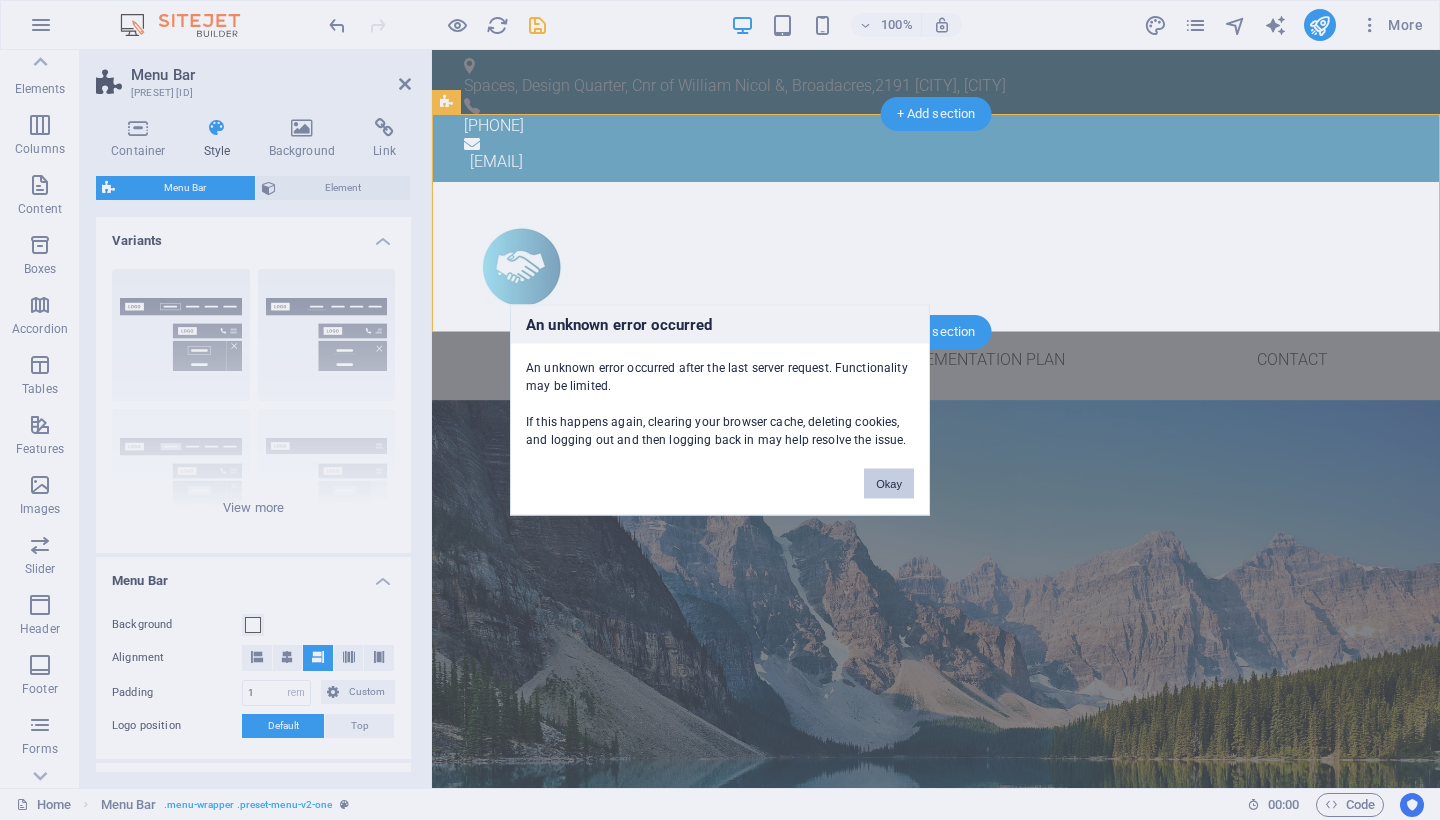 click on "Okay" at bounding box center [889, 484] 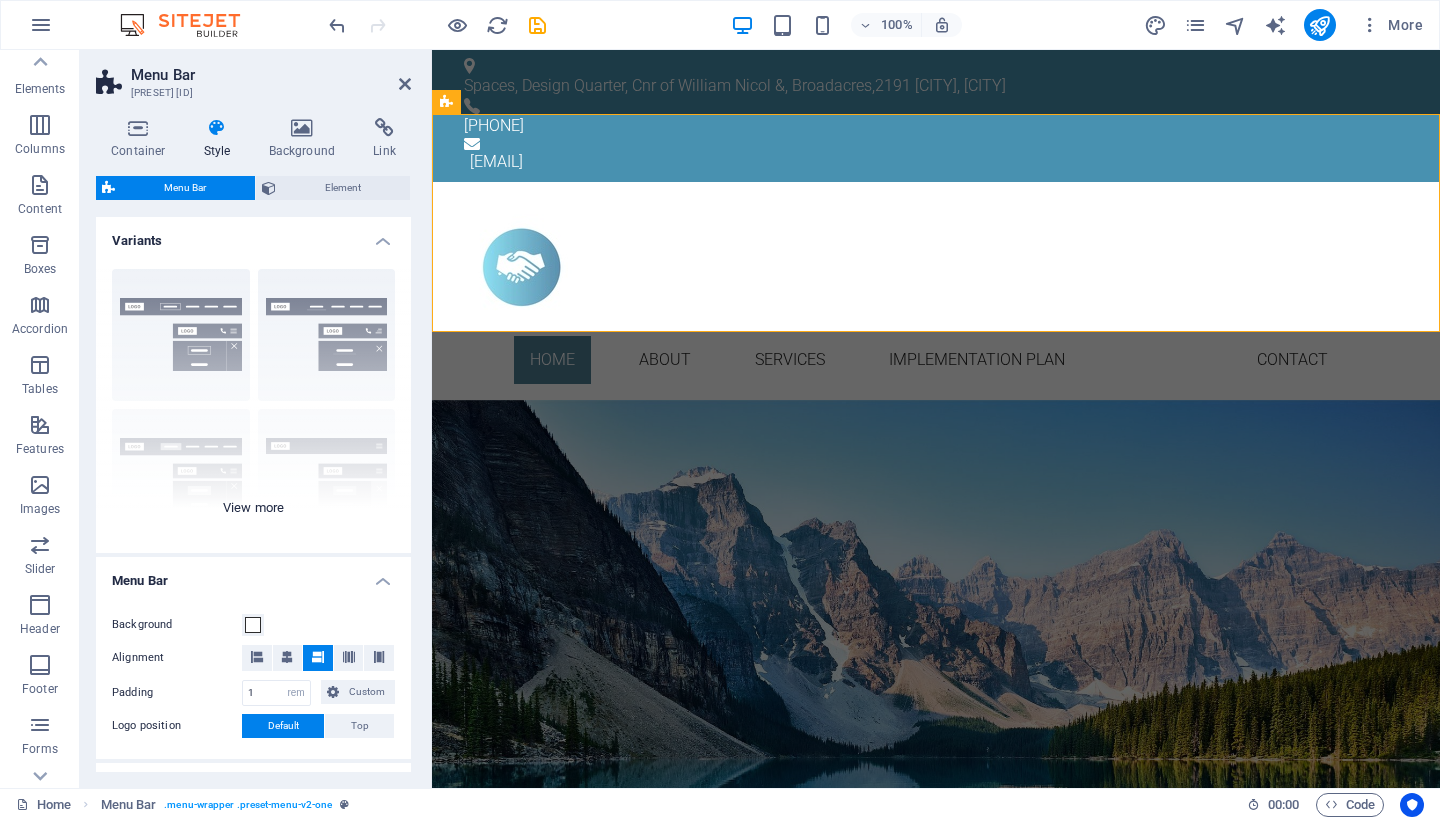 click on "Border Centered Default Fixed Loki Trigger Wide XXL" at bounding box center (253, 403) 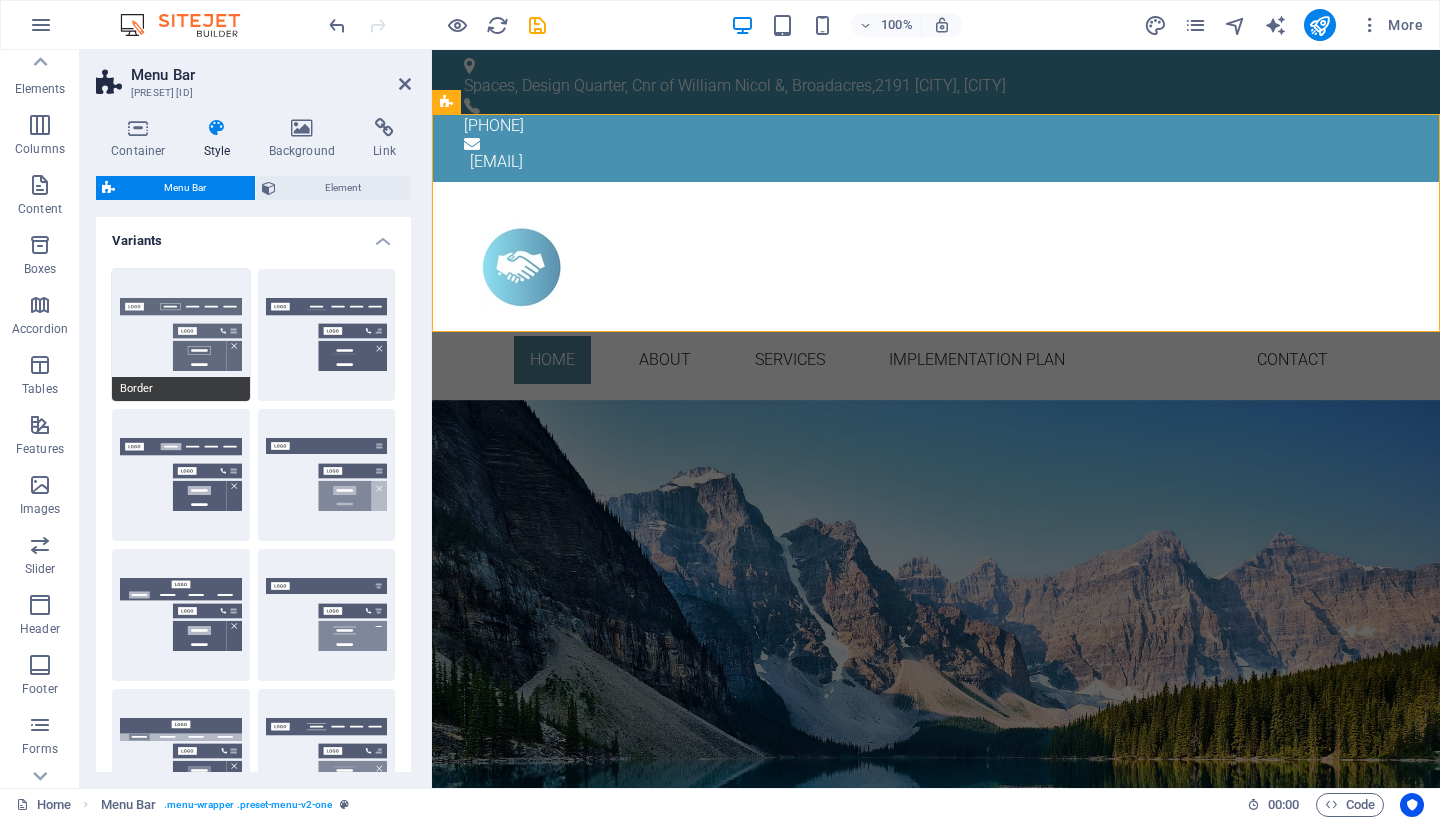 click on "Border" at bounding box center [181, 335] 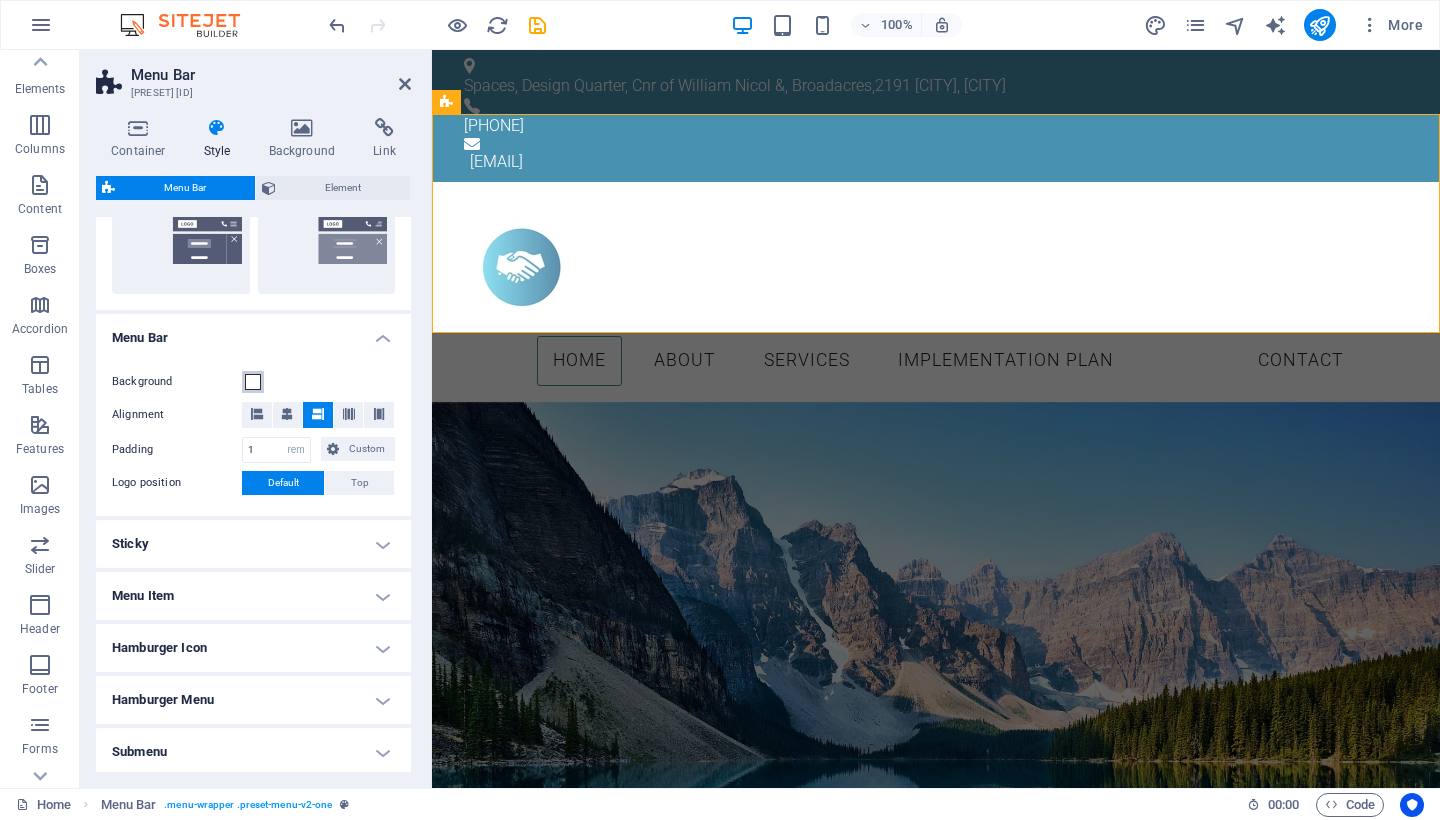 scroll, scrollTop: 528, scrollLeft: 0, axis: vertical 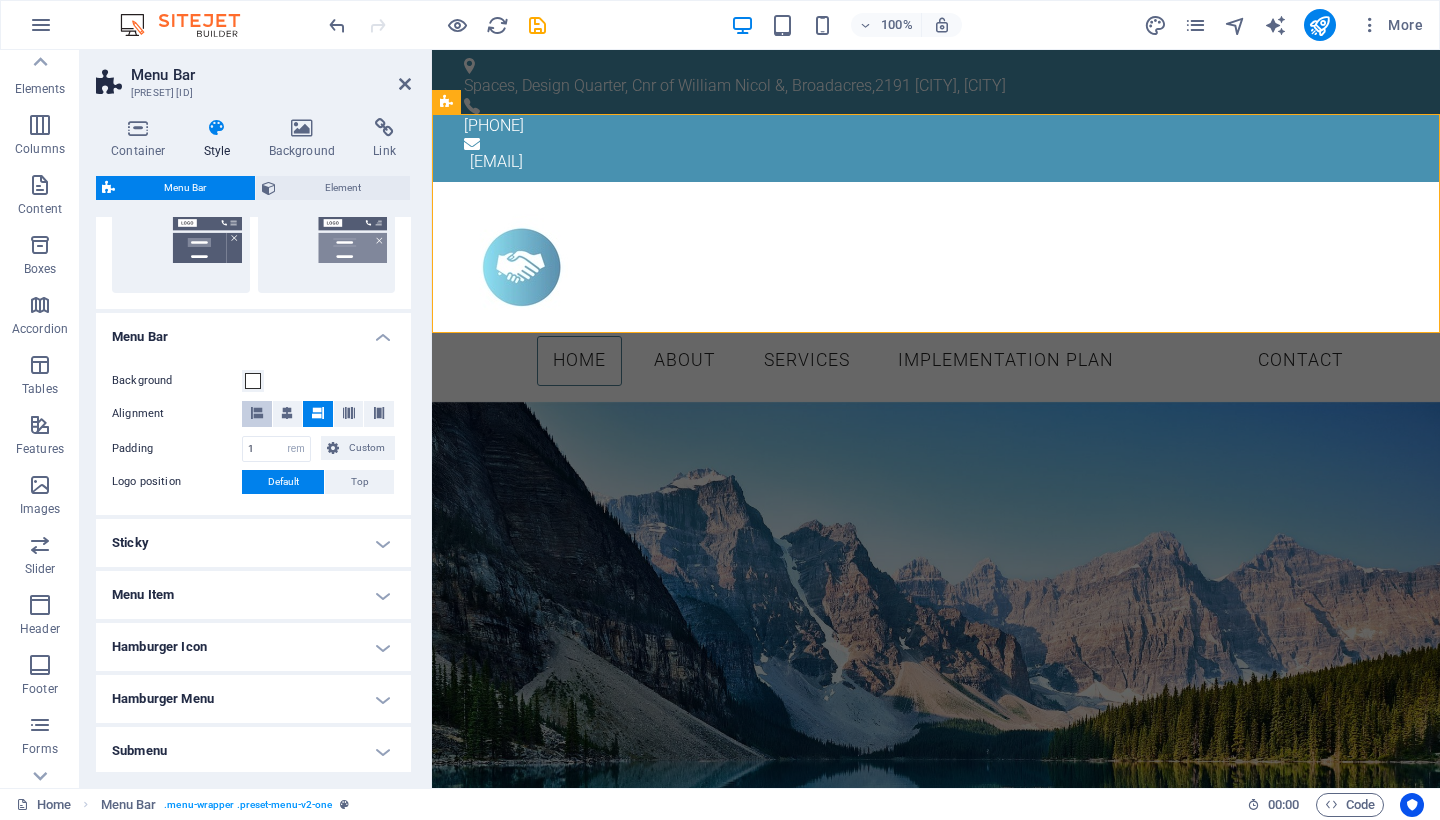 click at bounding box center [257, 414] 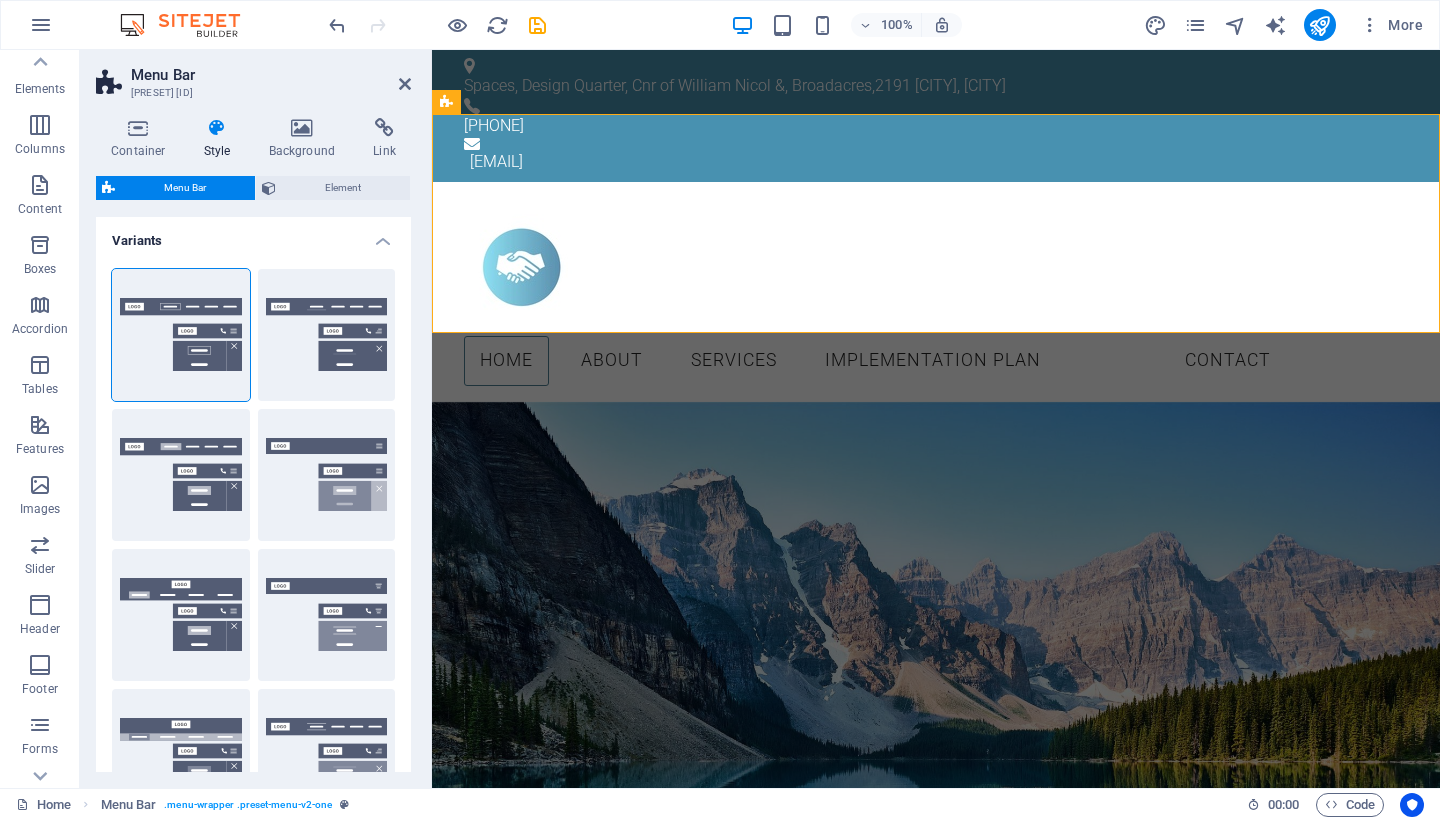 scroll, scrollTop: 0, scrollLeft: 0, axis: both 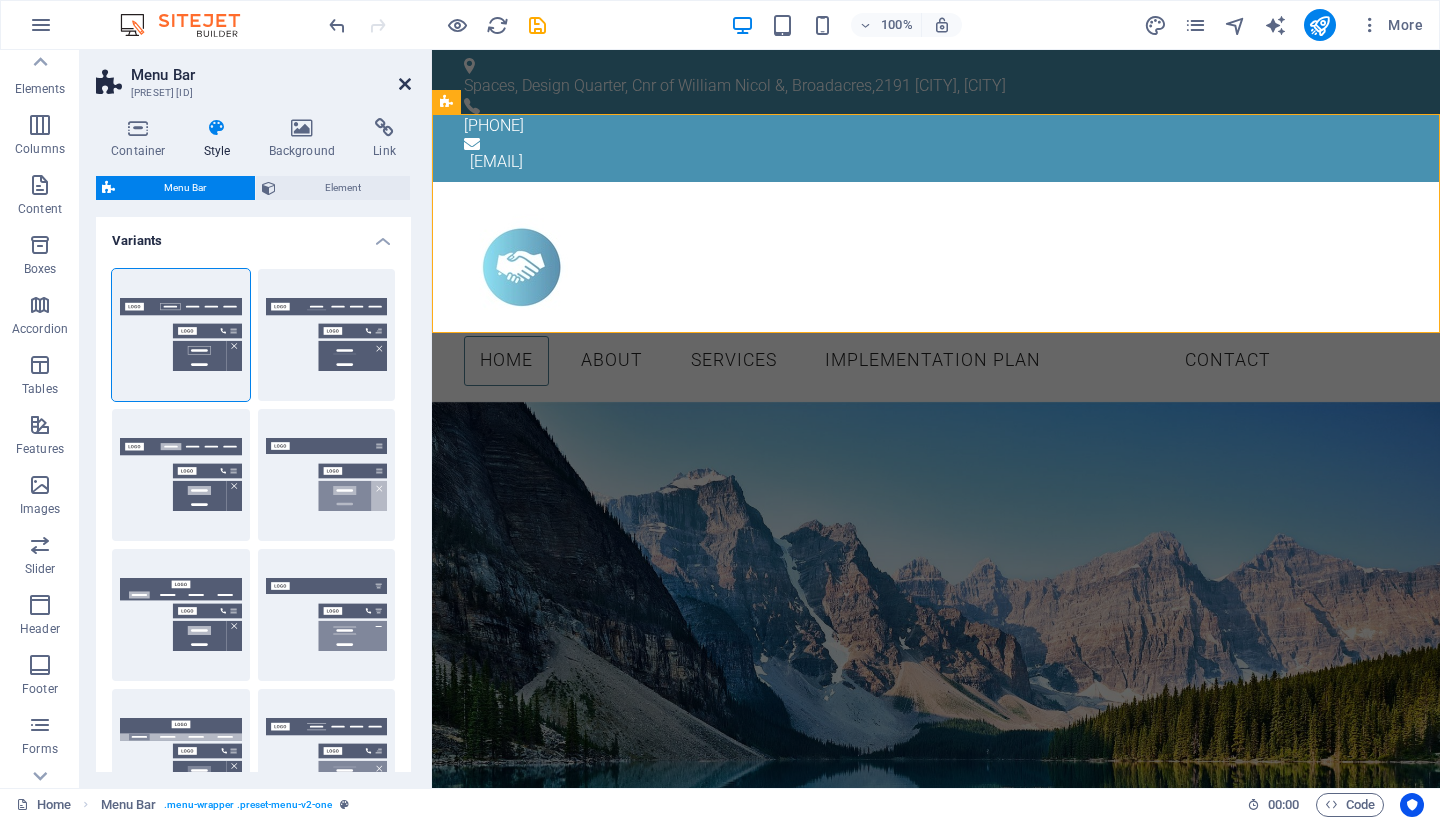 click at bounding box center [405, 84] 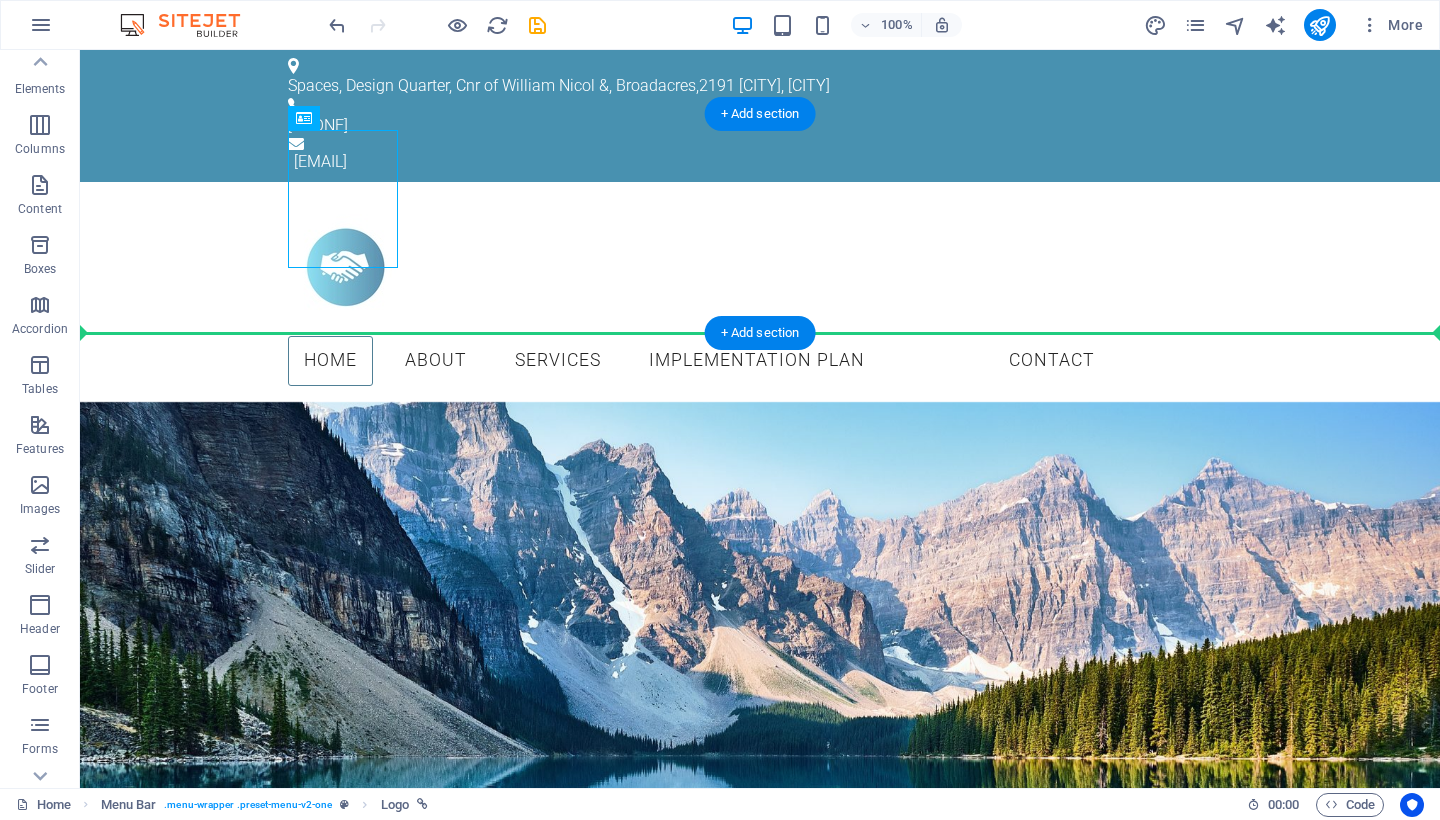 drag, startPoint x: 346, startPoint y: 203, endPoint x: 210, endPoint y: 228, distance: 138.2787 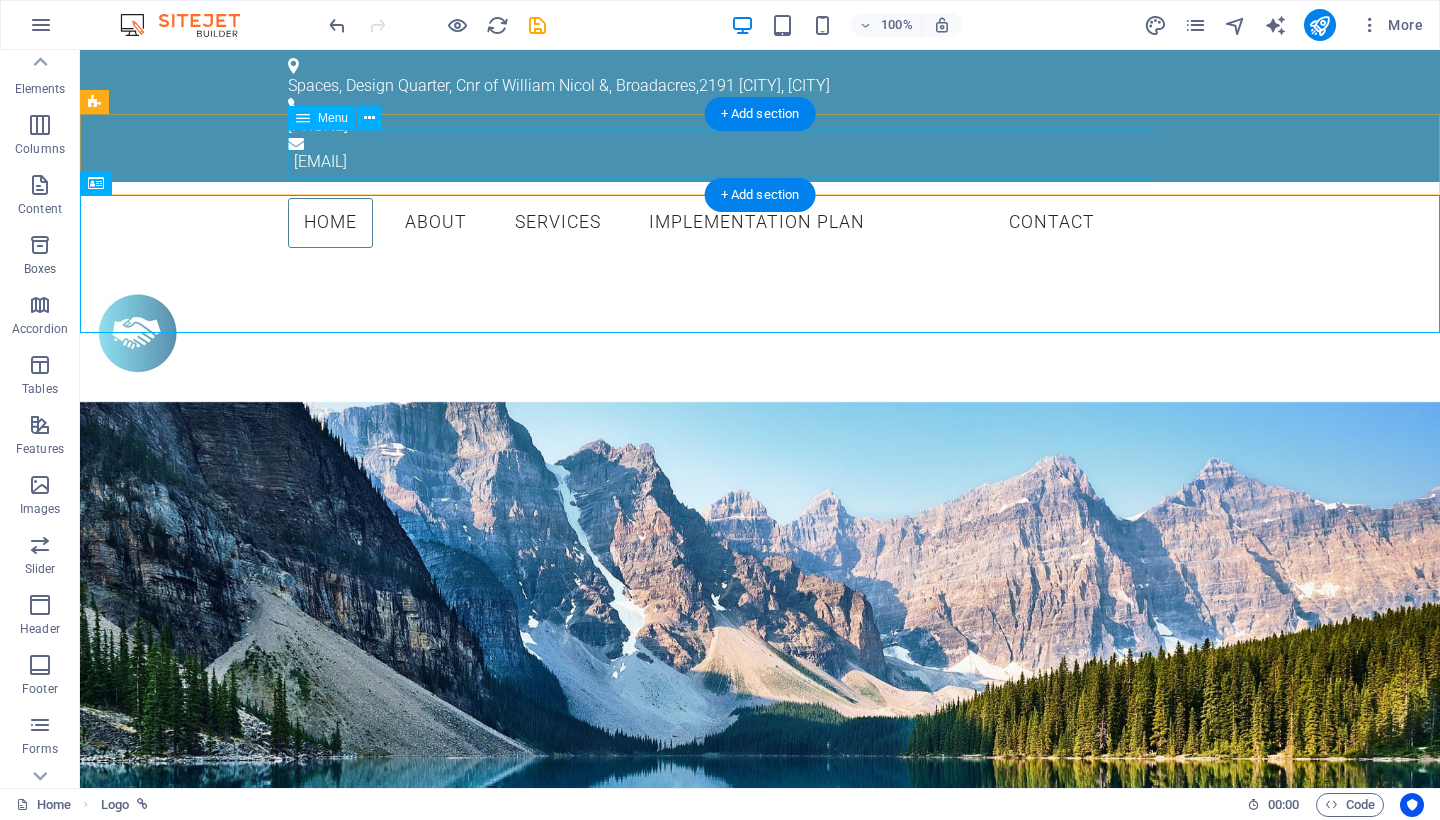 click on "Home About Services Implementation Plan Contact" at bounding box center [760, 223] 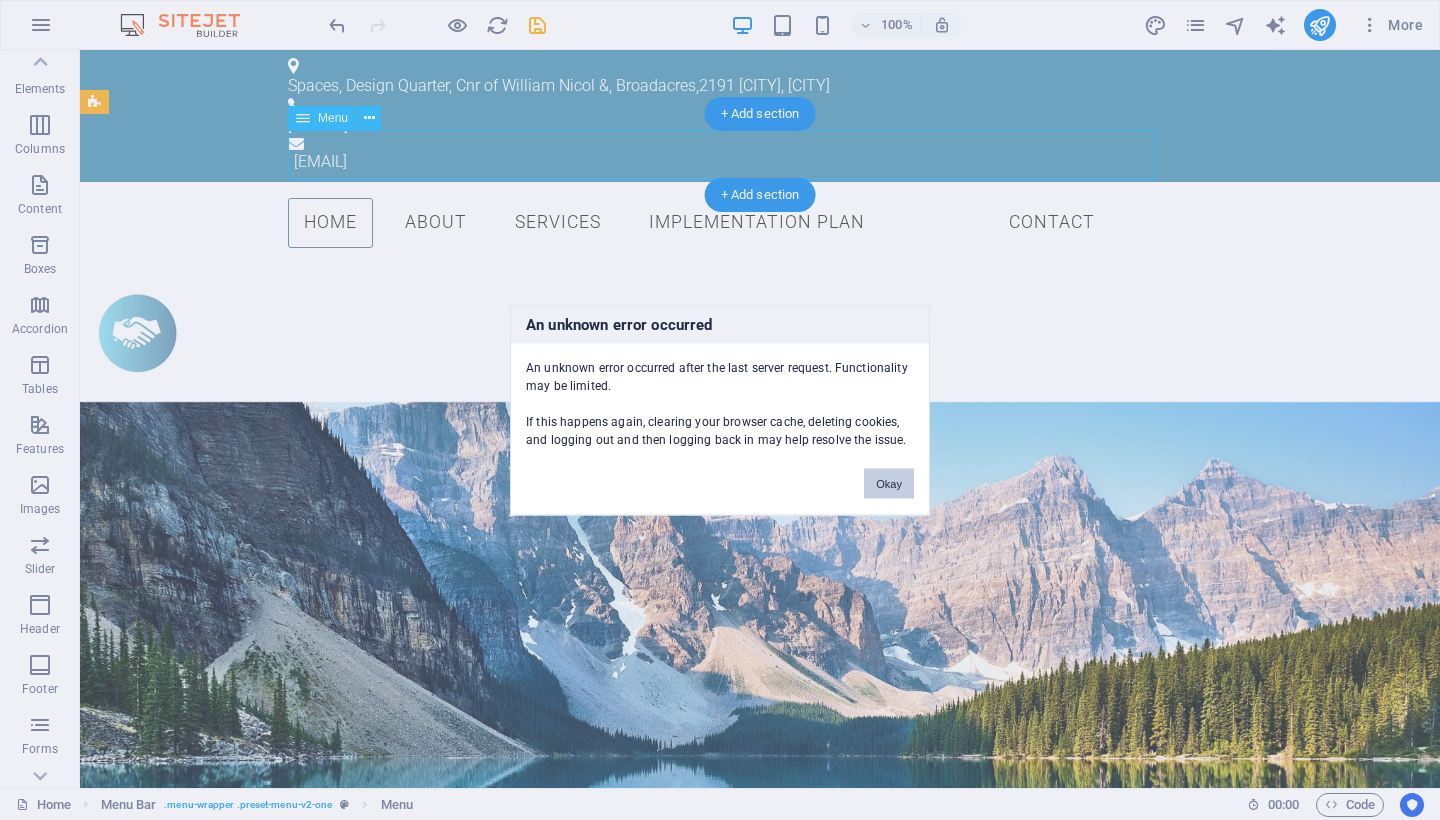drag, startPoint x: 892, startPoint y: 473, endPoint x: 812, endPoint y: 423, distance: 94.33981 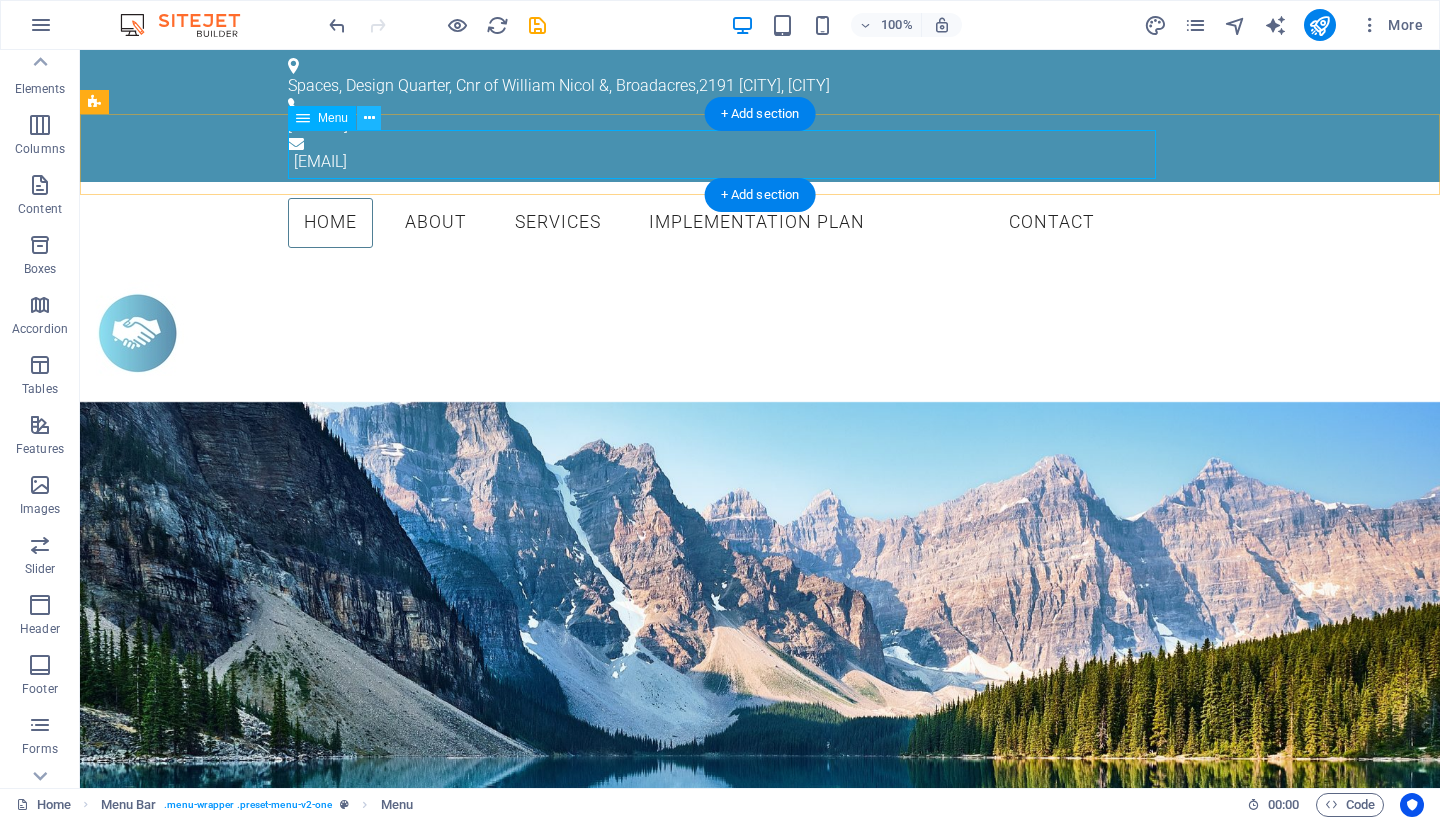 click at bounding box center [369, 118] 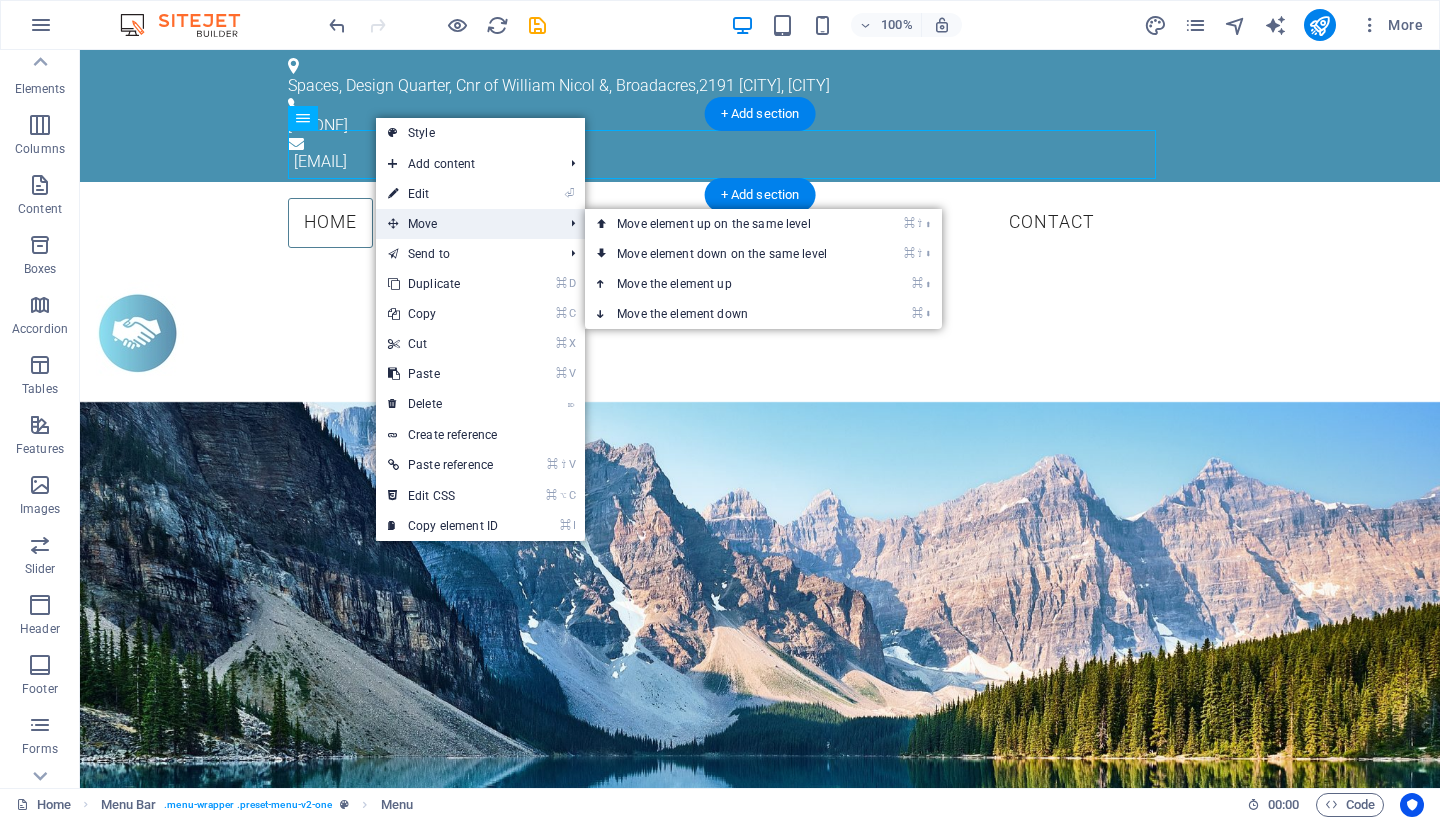 click on "Move" at bounding box center (465, 224) 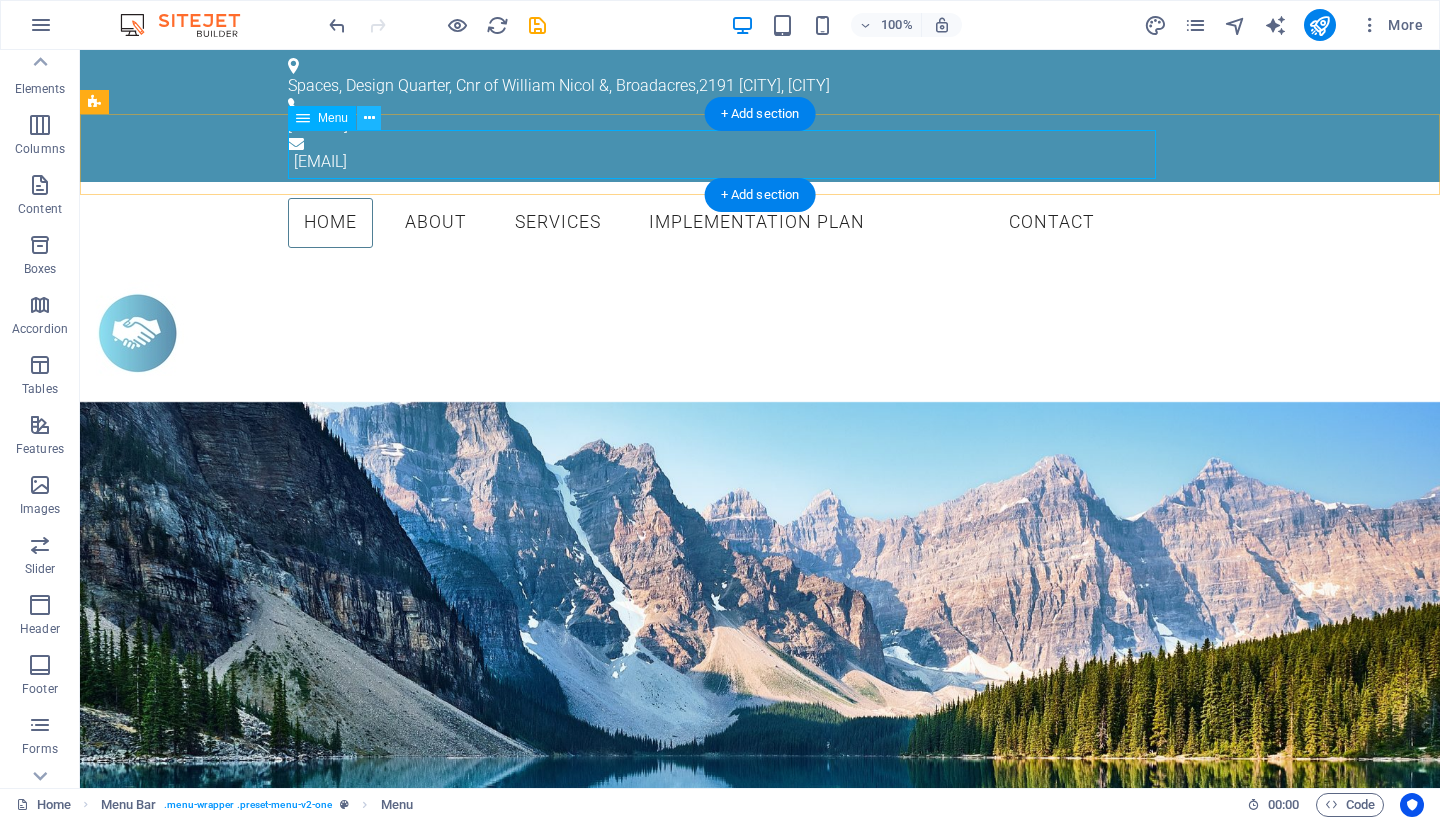 click at bounding box center [369, 118] 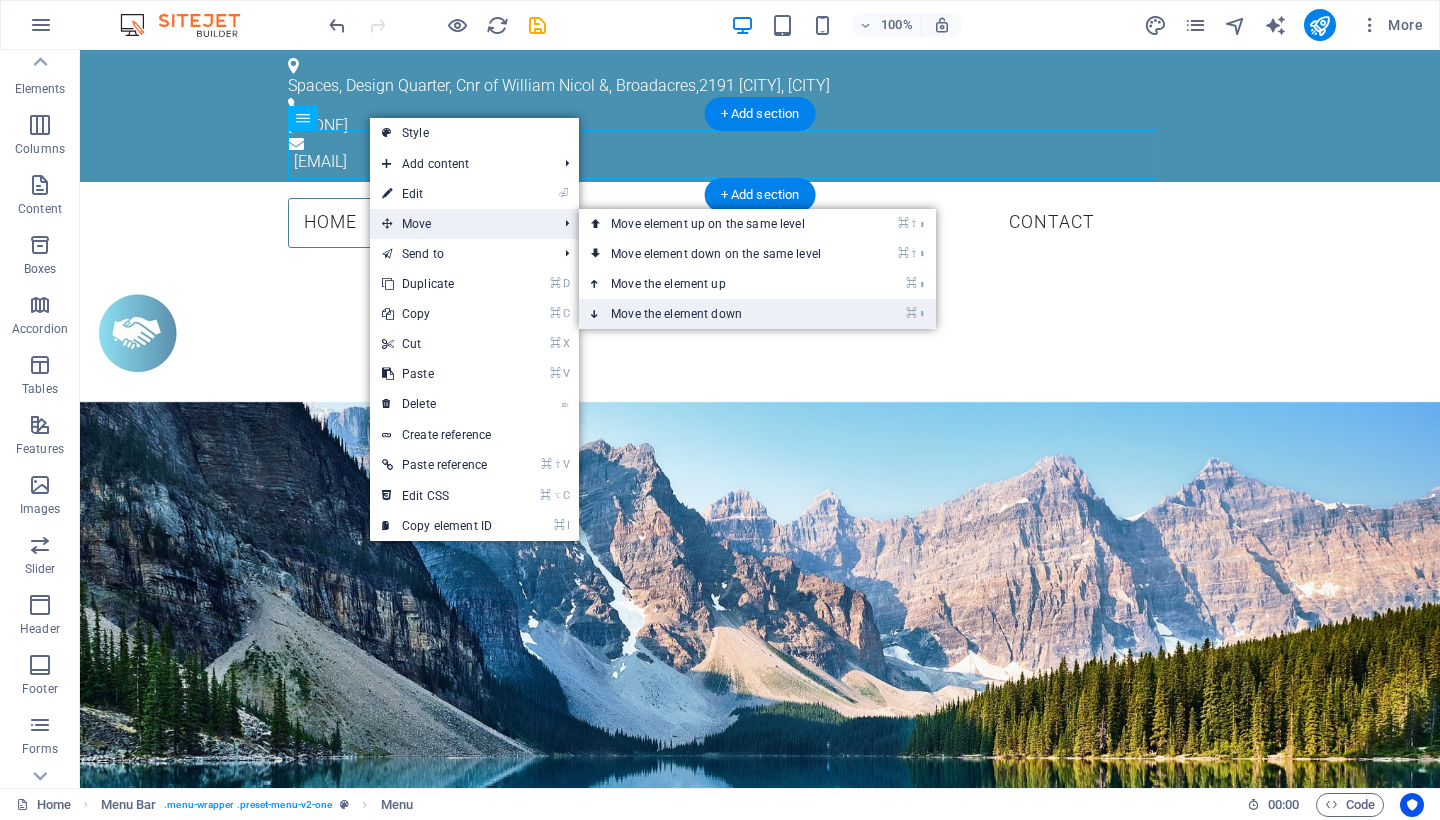 click on "⌘ ⬇  Move the element down" at bounding box center (720, 314) 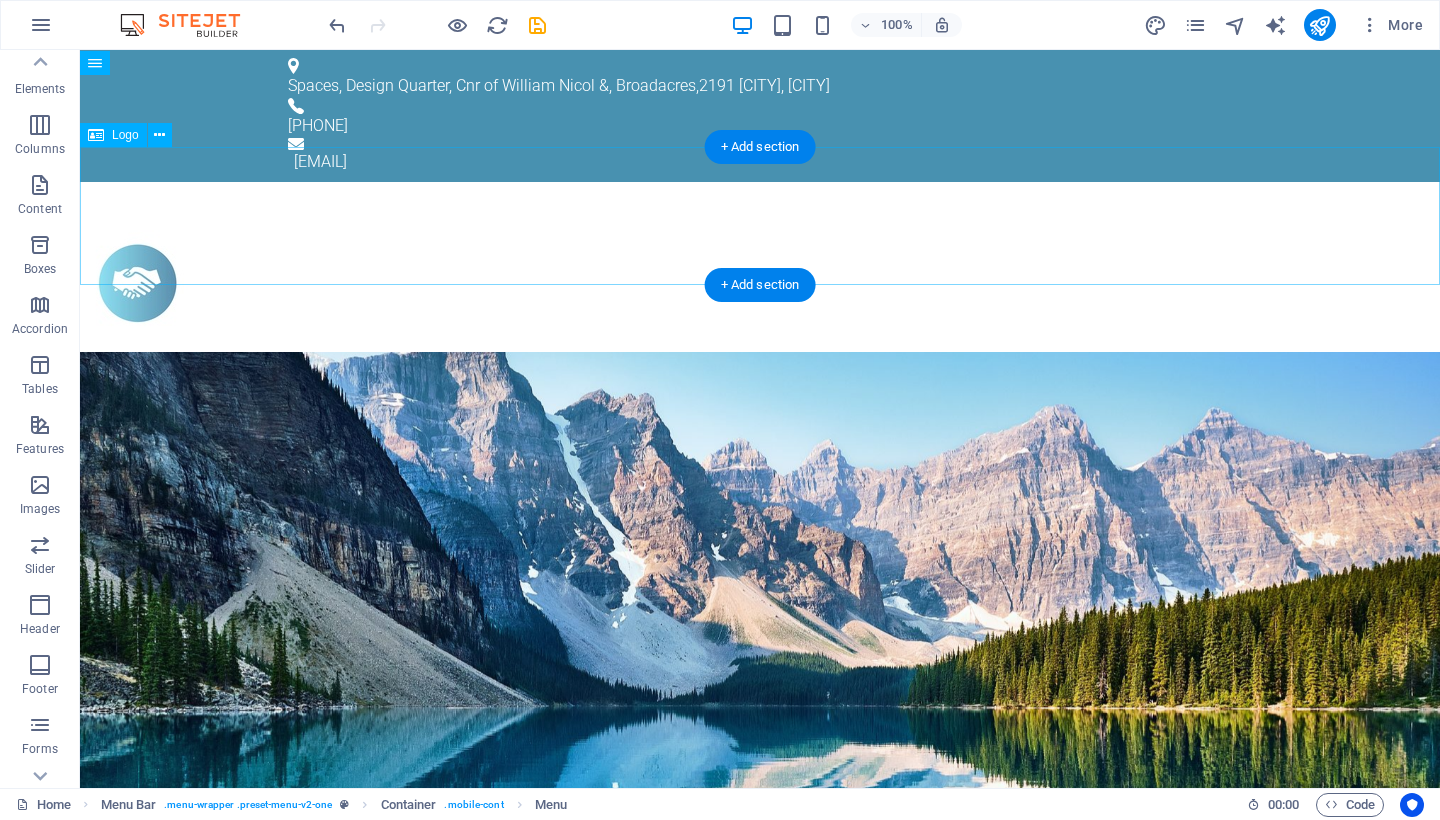 scroll, scrollTop: 0, scrollLeft: 0, axis: both 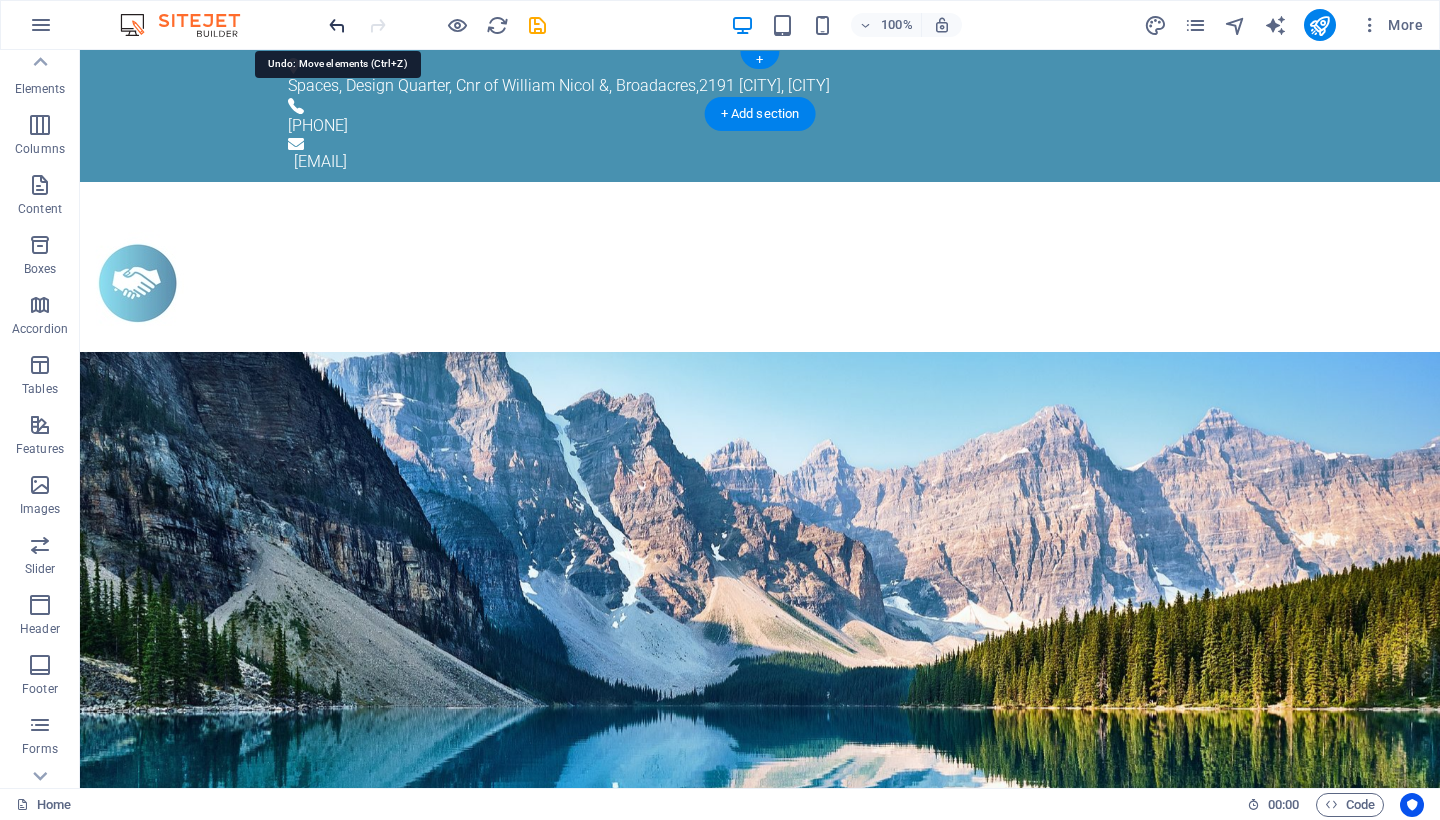click at bounding box center (337, 25) 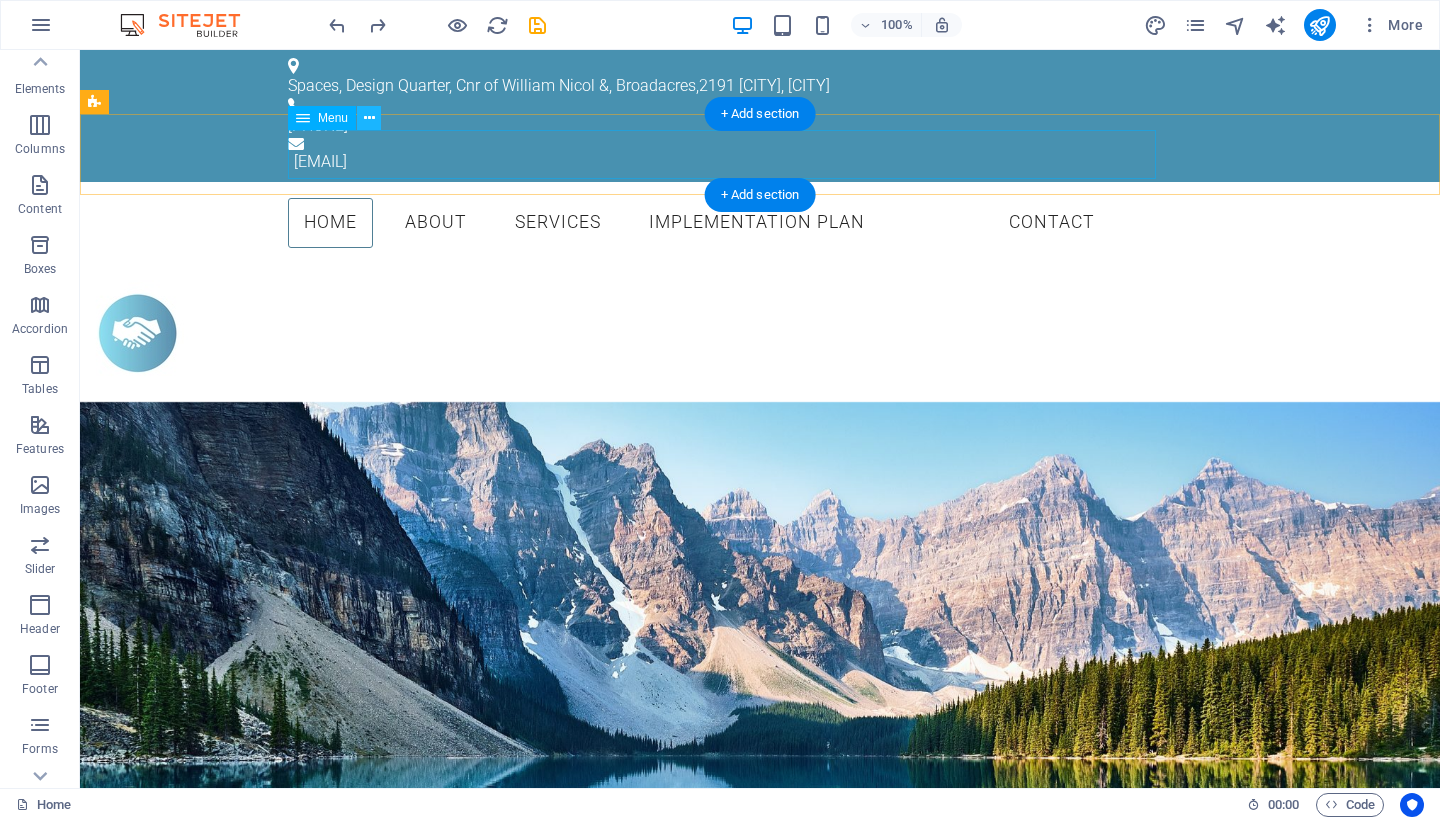 click at bounding box center (369, 118) 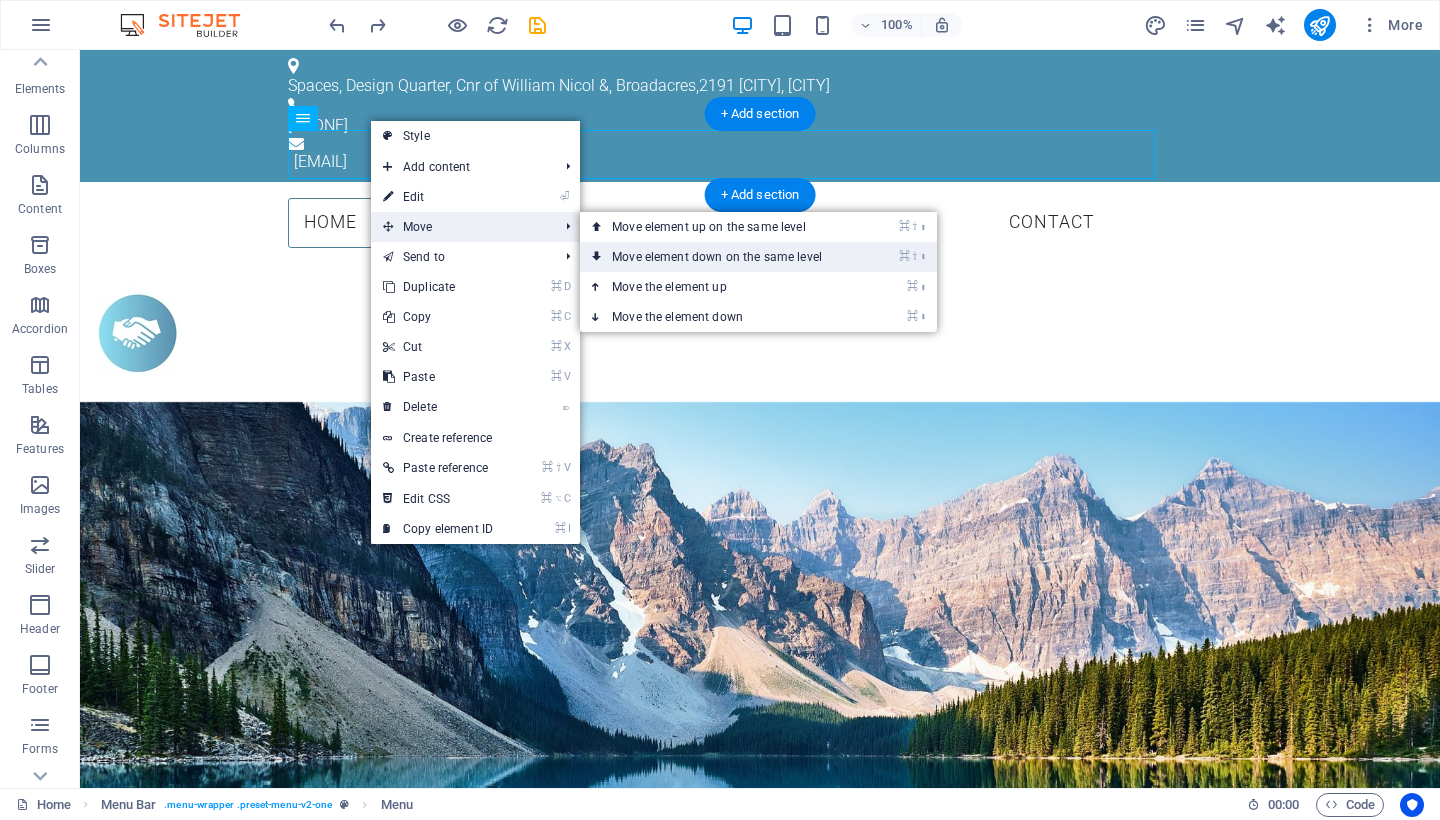 click on "⌘ ⇧ ⬇  Move element down on the same level" at bounding box center [721, 257] 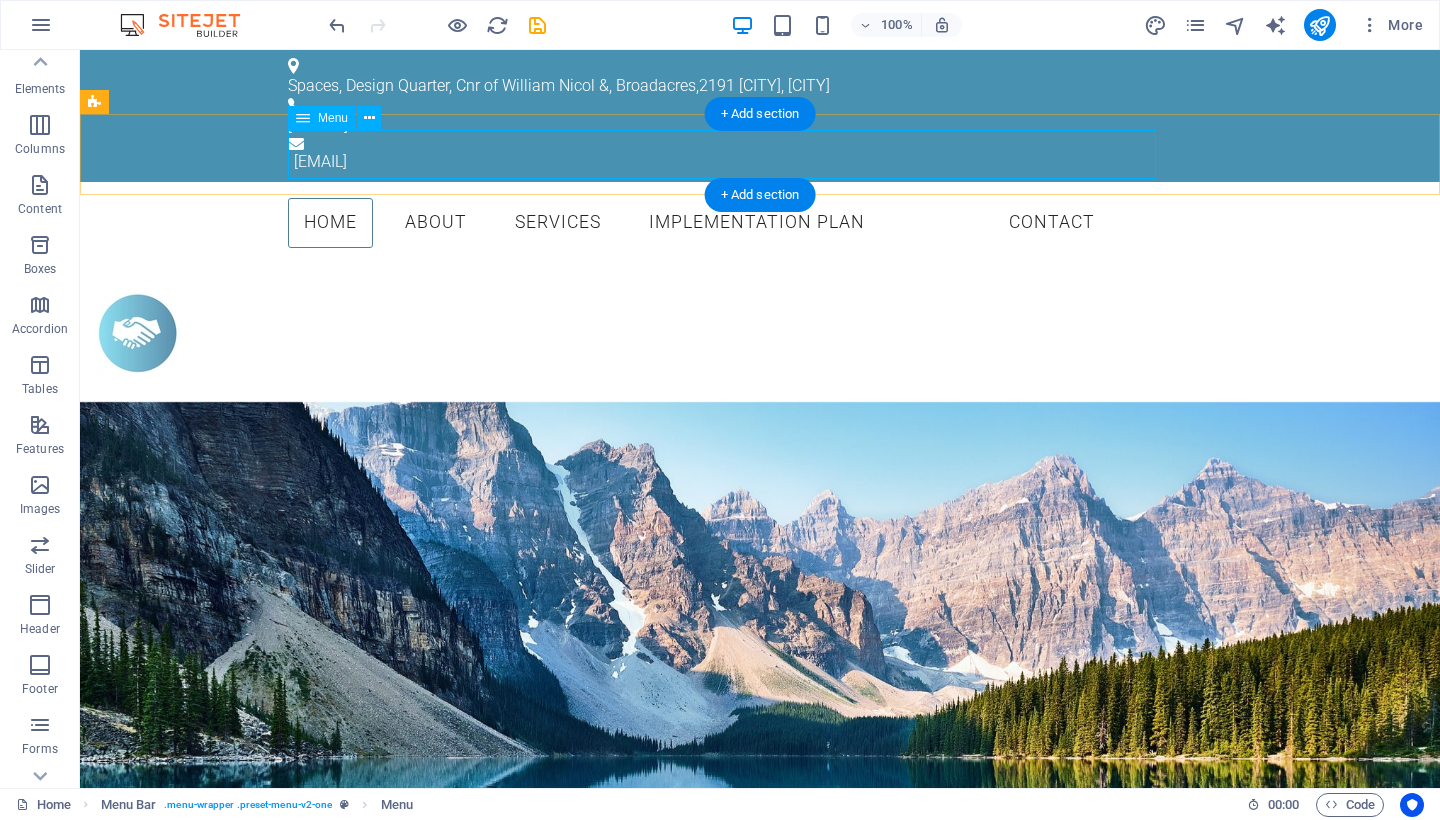 click at bounding box center (303, 118) 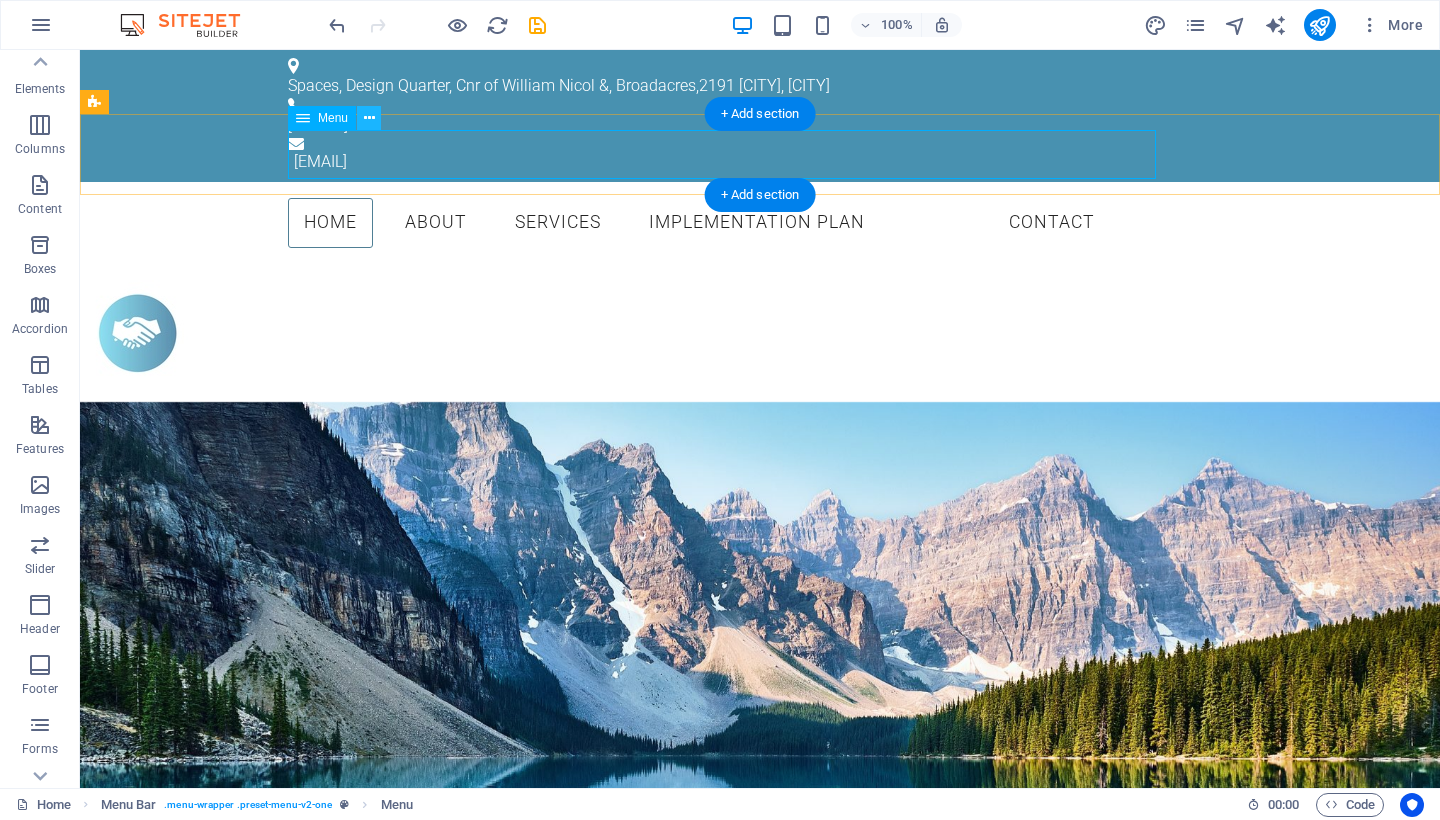 click at bounding box center (369, 118) 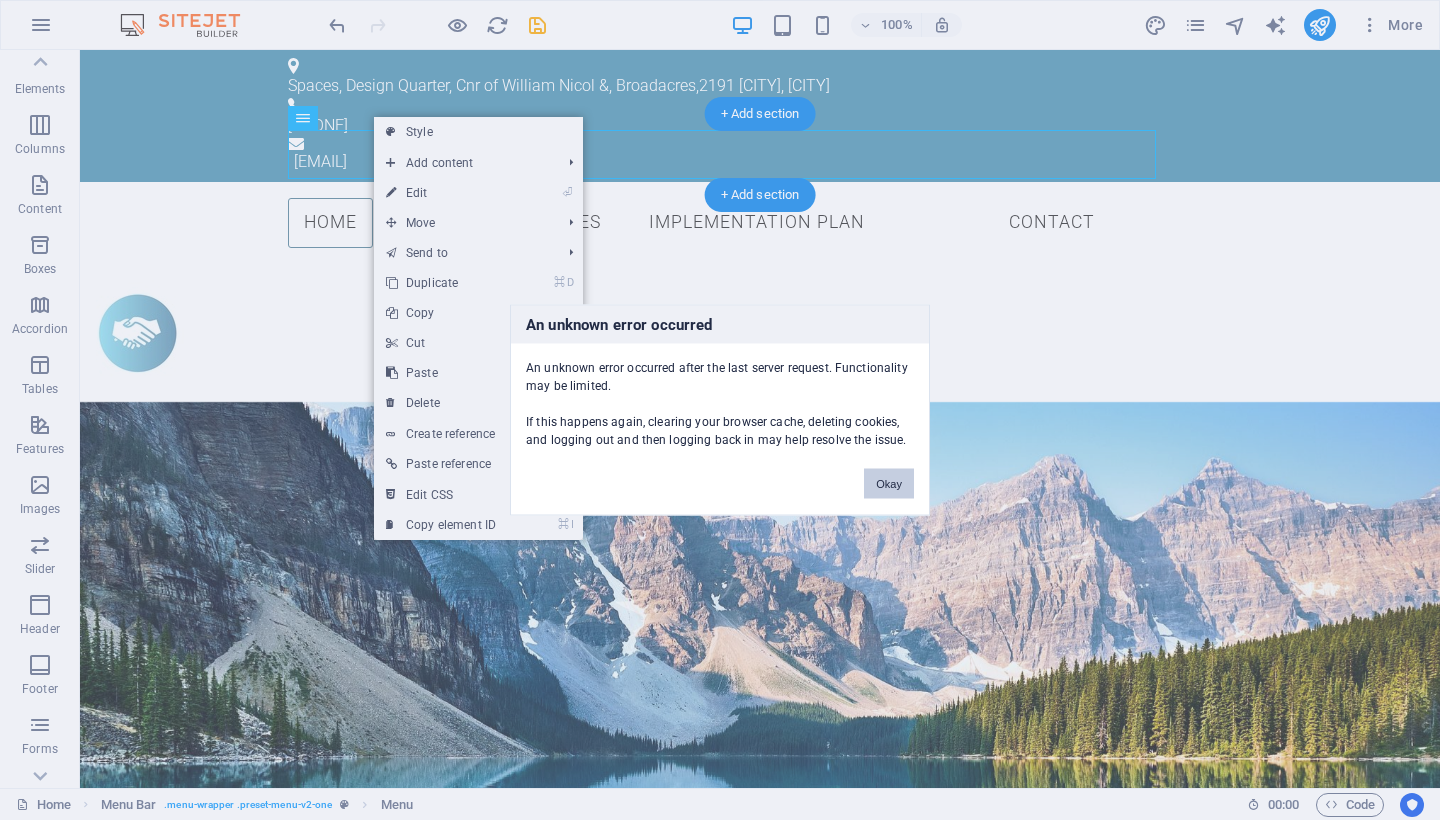 click on "Okay" at bounding box center [889, 484] 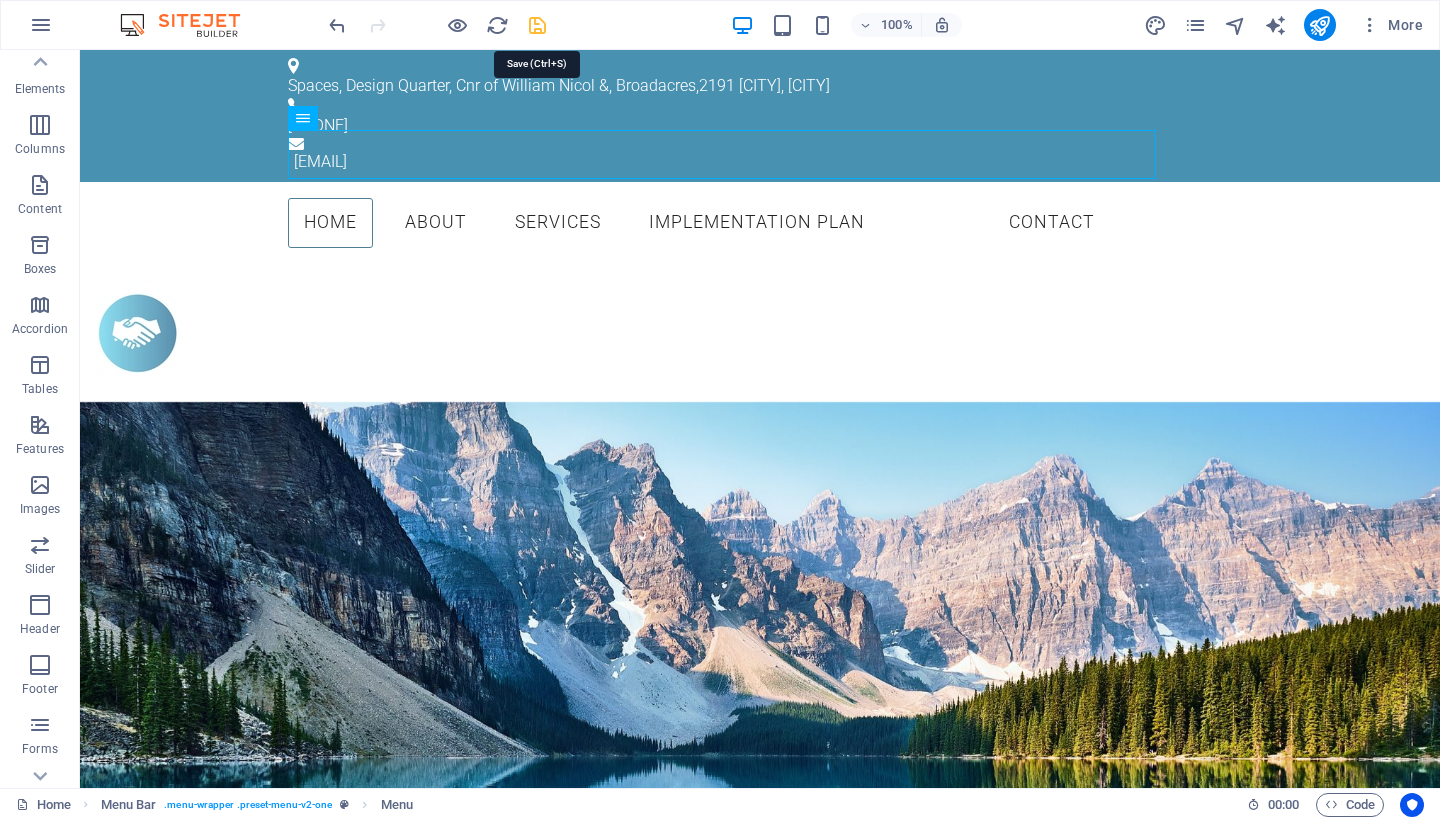 click at bounding box center (537, 25) 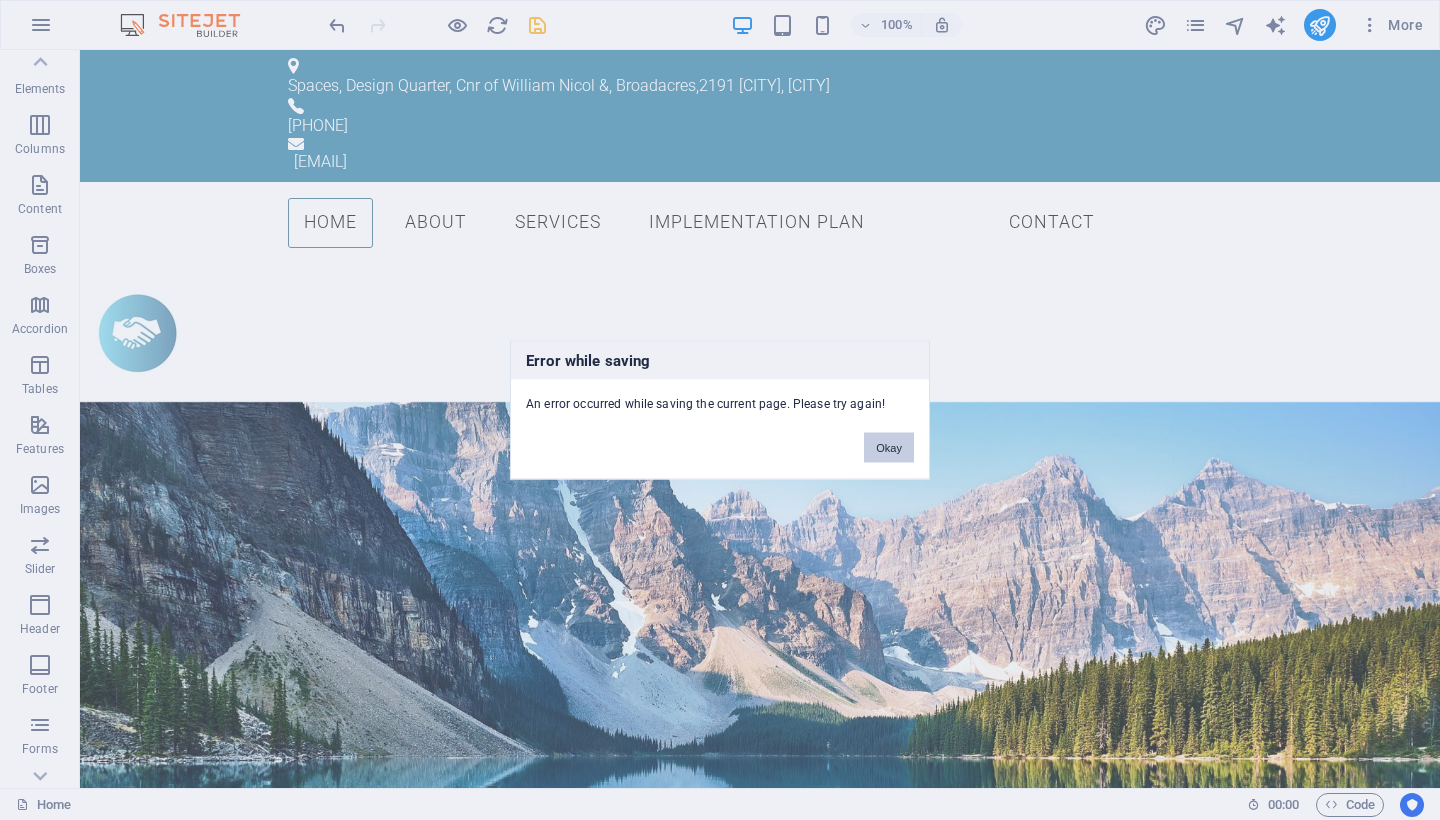 drag, startPoint x: 907, startPoint y: 456, endPoint x: 827, endPoint y: 406, distance: 94.33981 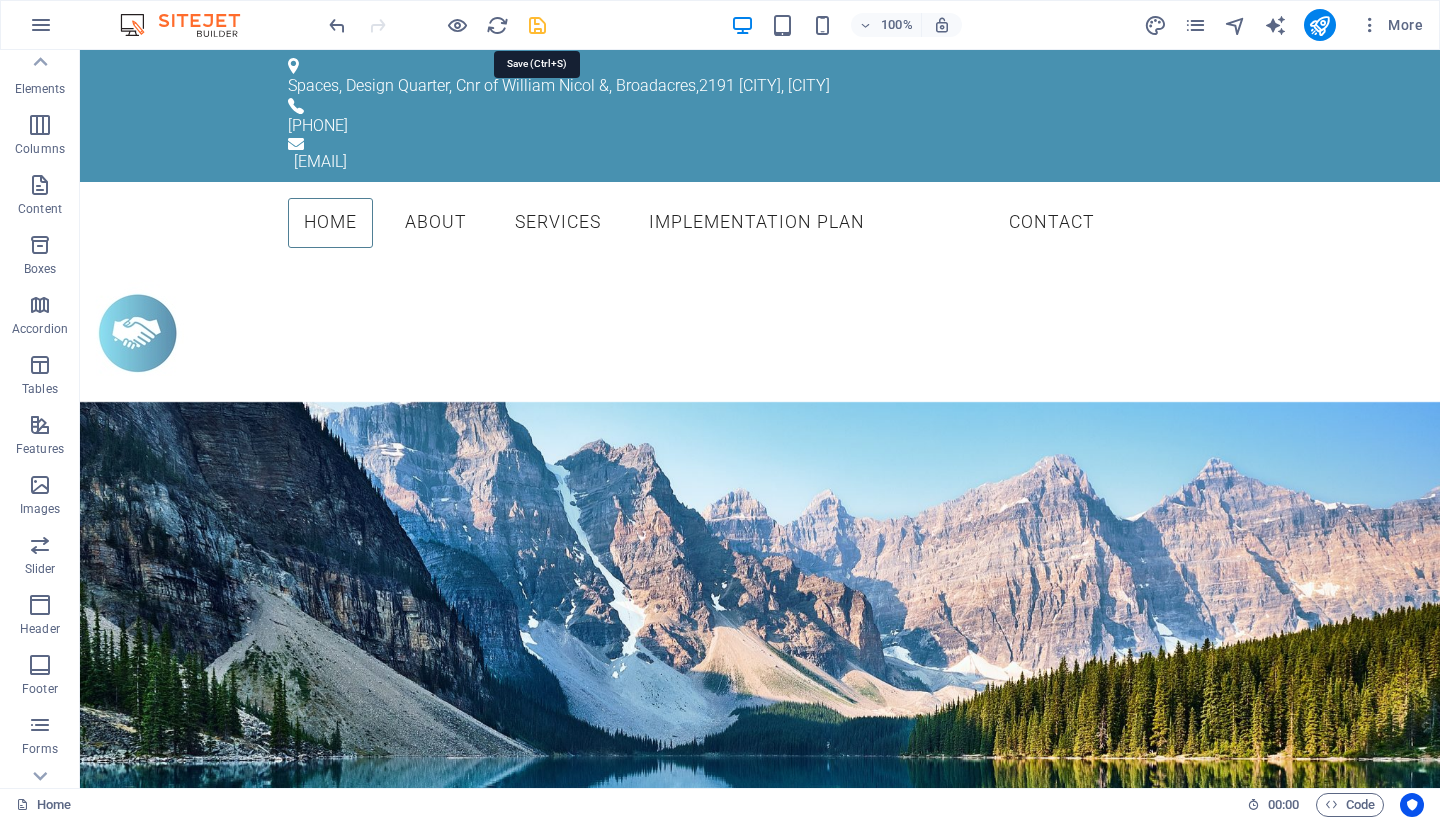 click at bounding box center [537, 25] 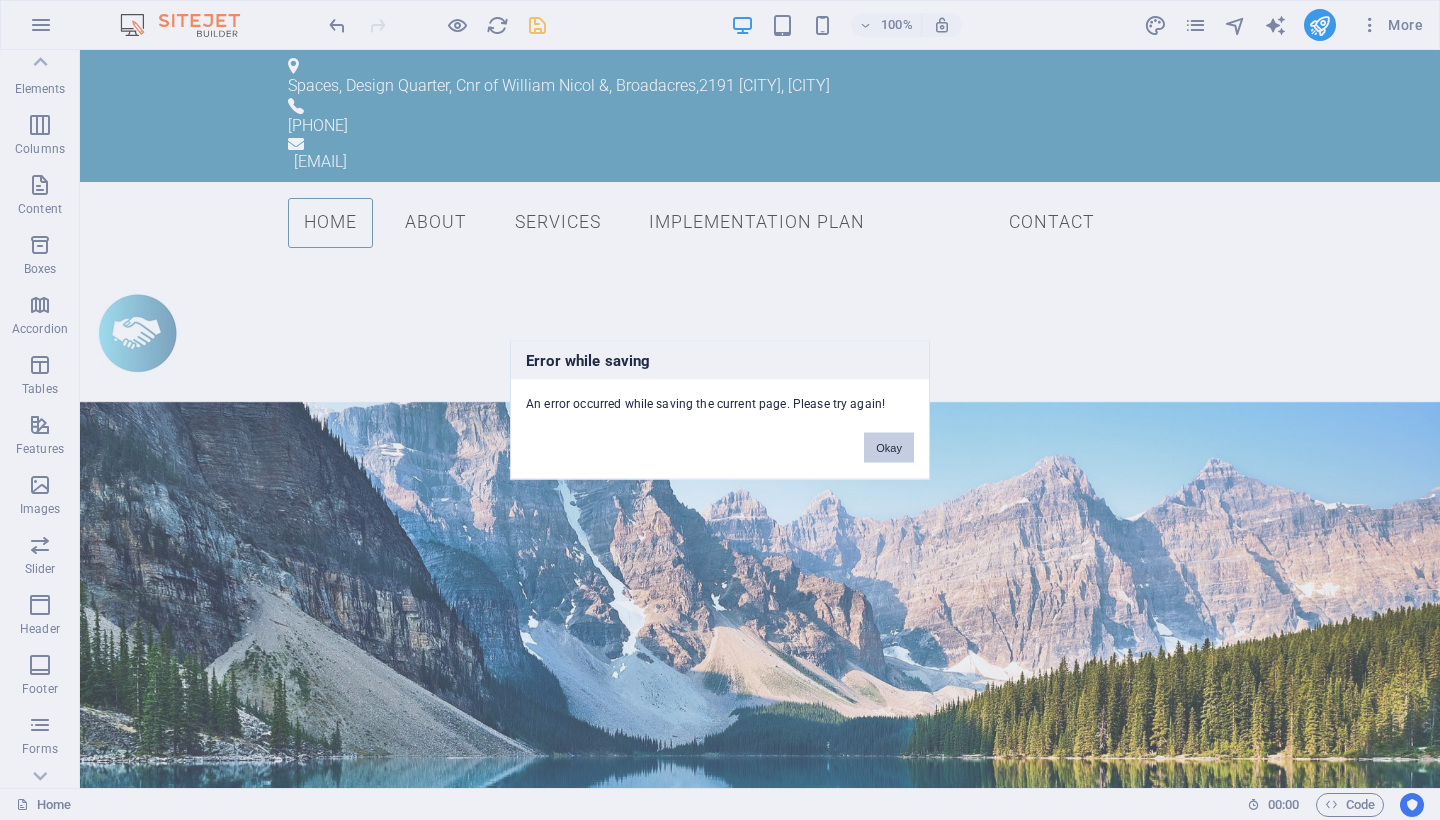 click on "Okay" at bounding box center [889, 448] 